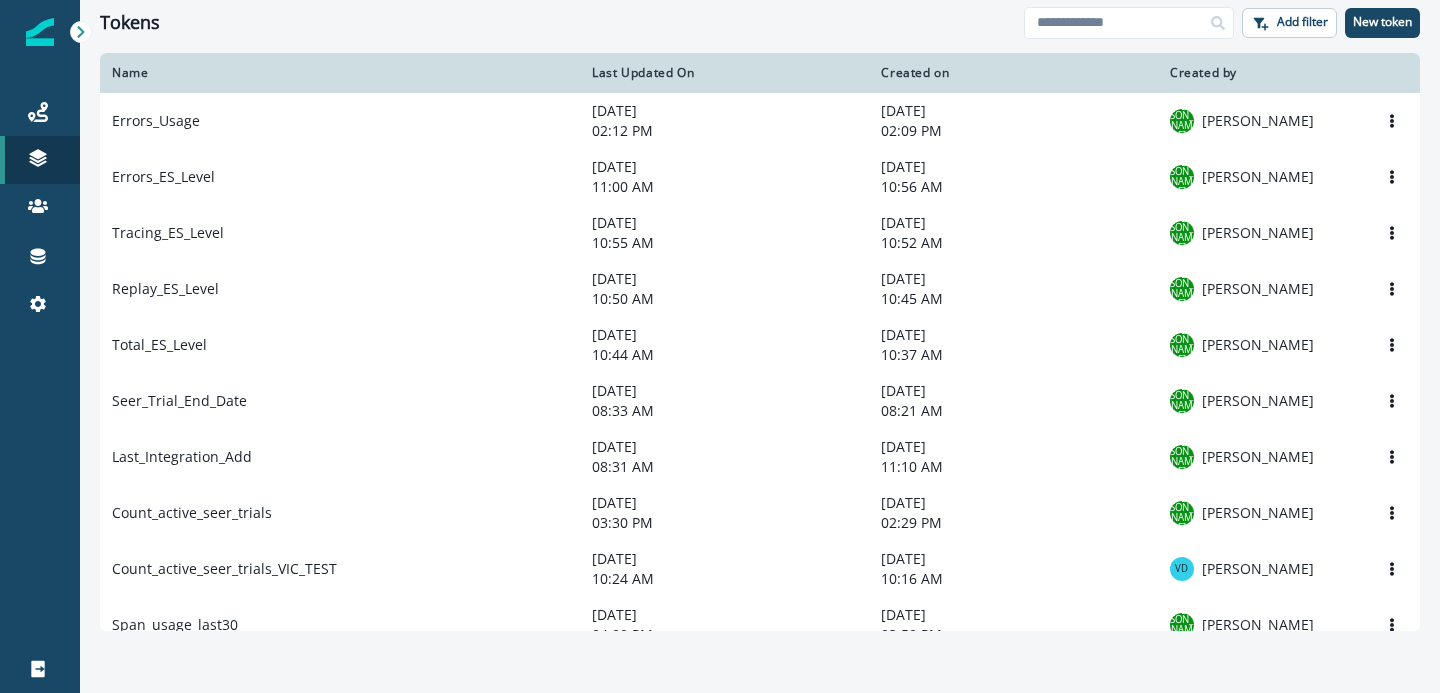 scroll, scrollTop: 0, scrollLeft: 0, axis: both 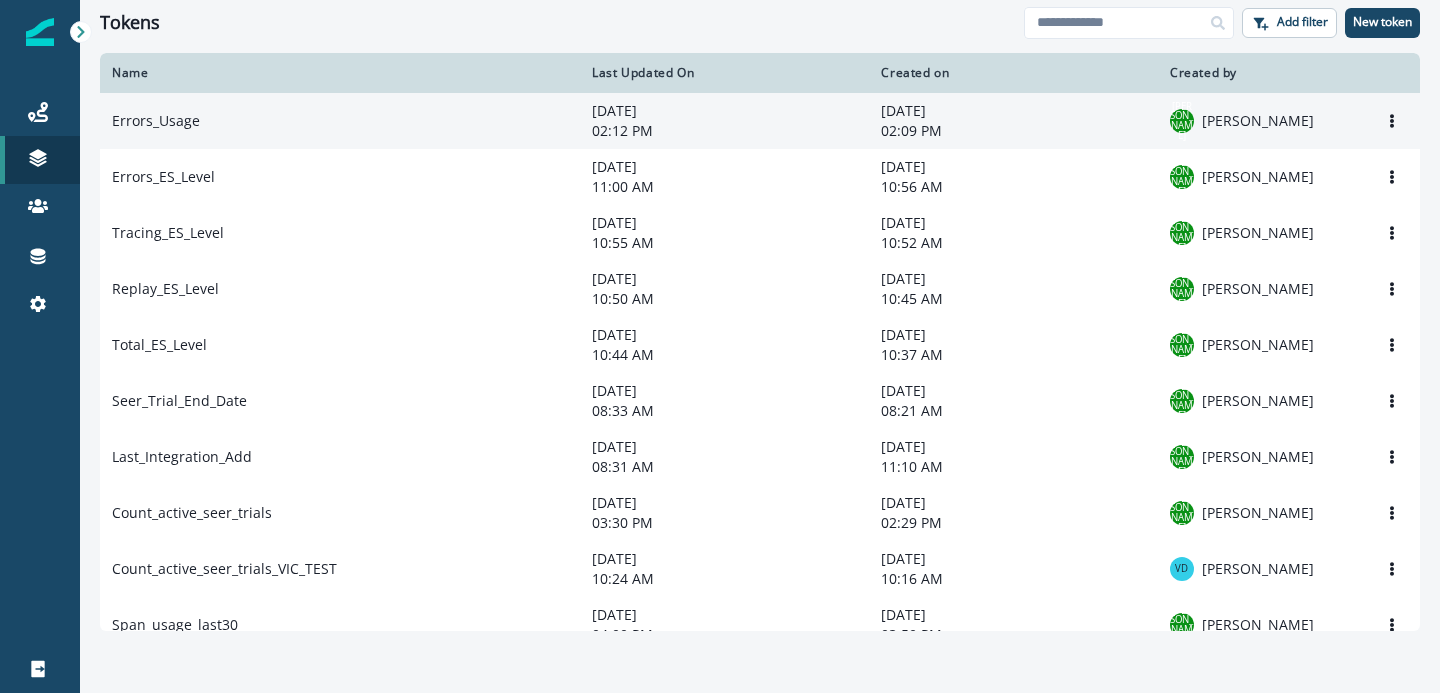 click on "Errors_Usage" at bounding box center (340, 121) 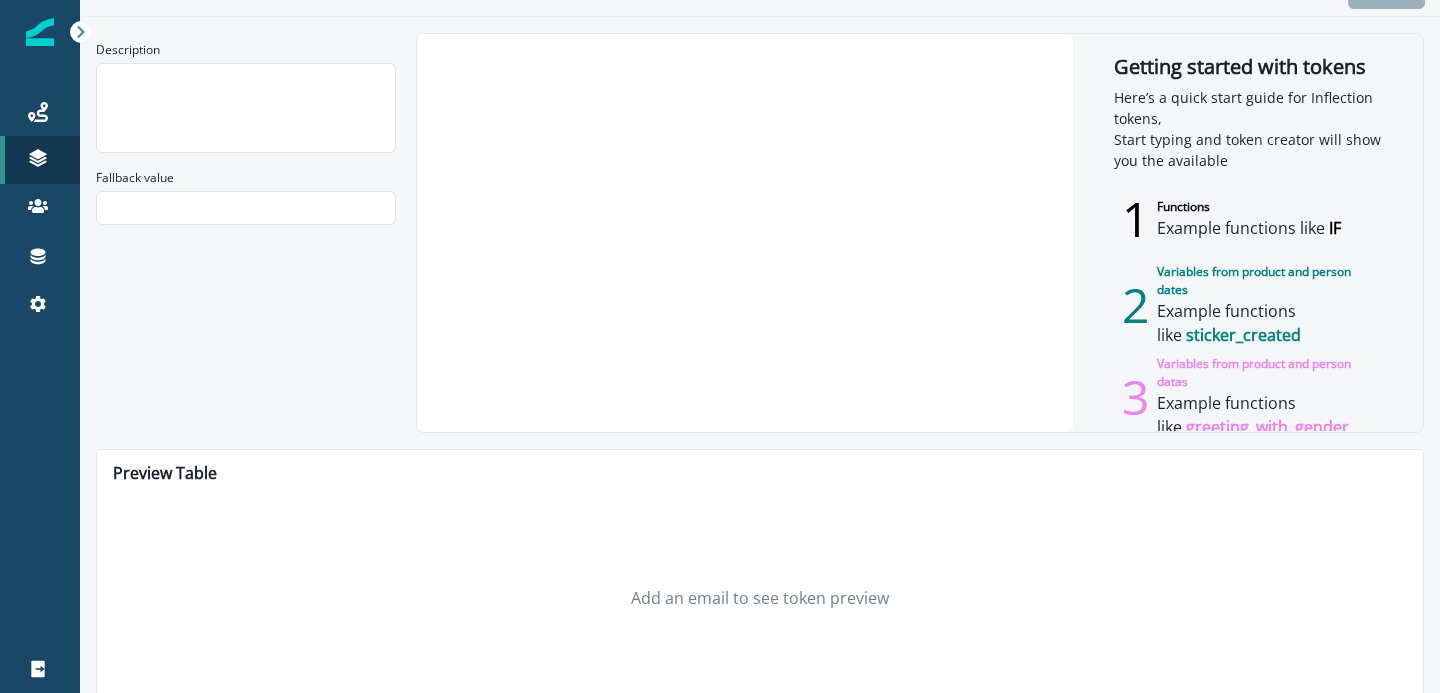 scroll, scrollTop: 0, scrollLeft: 0, axis: both 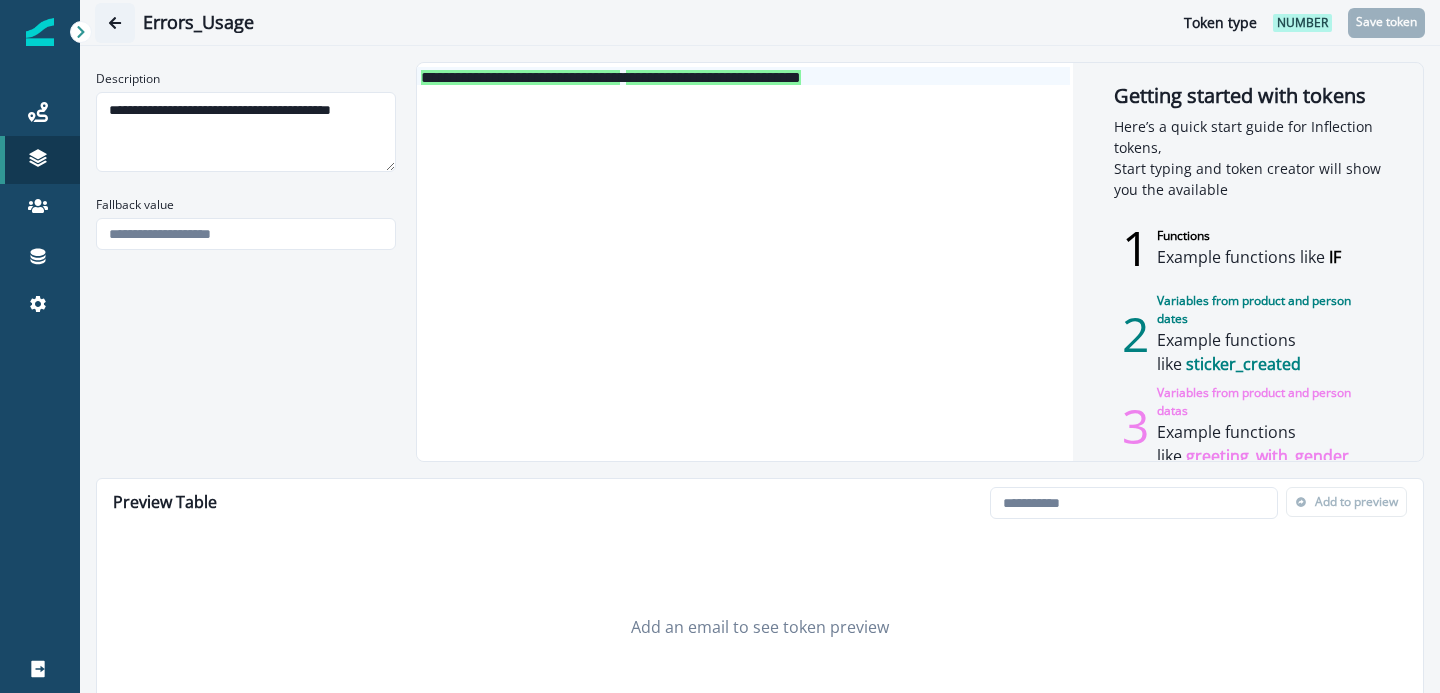 click at bounding box center [115, 23] 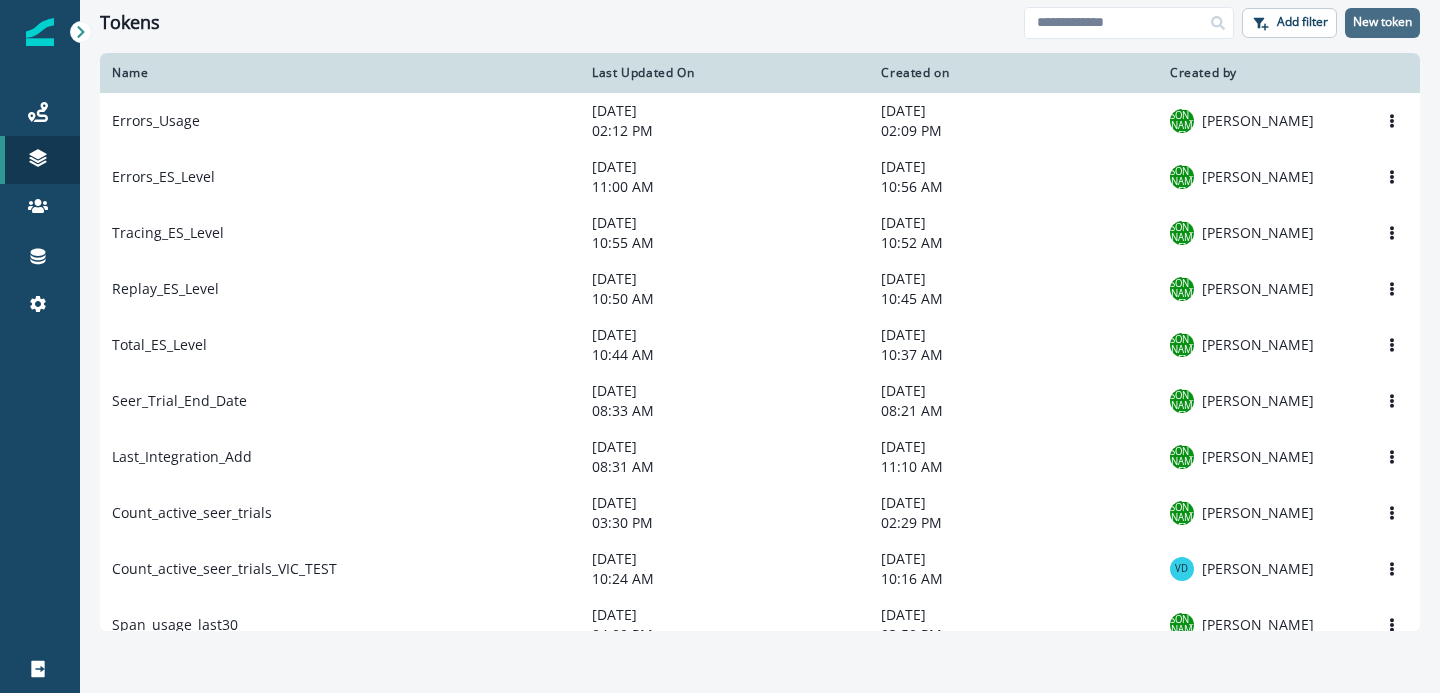 click on "New token" at bounding box center [1382, 23] 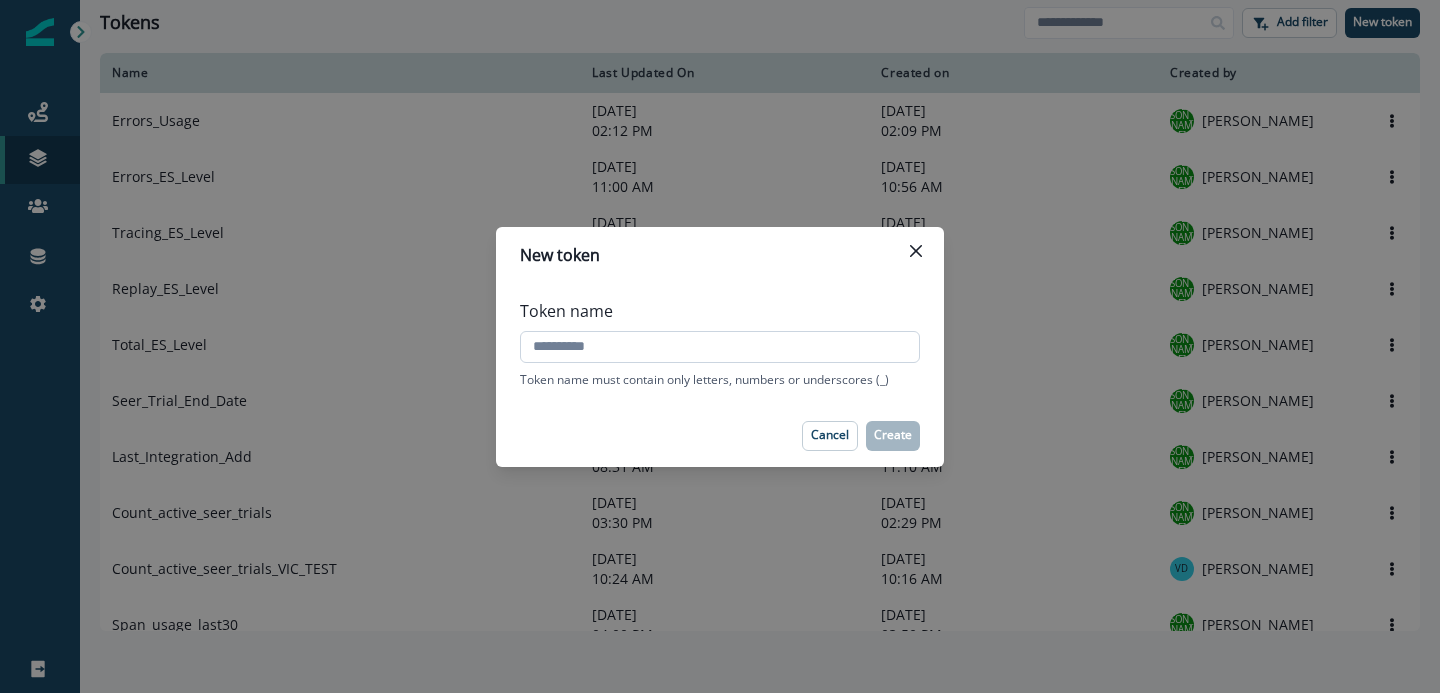 click on "Token name" at bounding box center (720, 347) 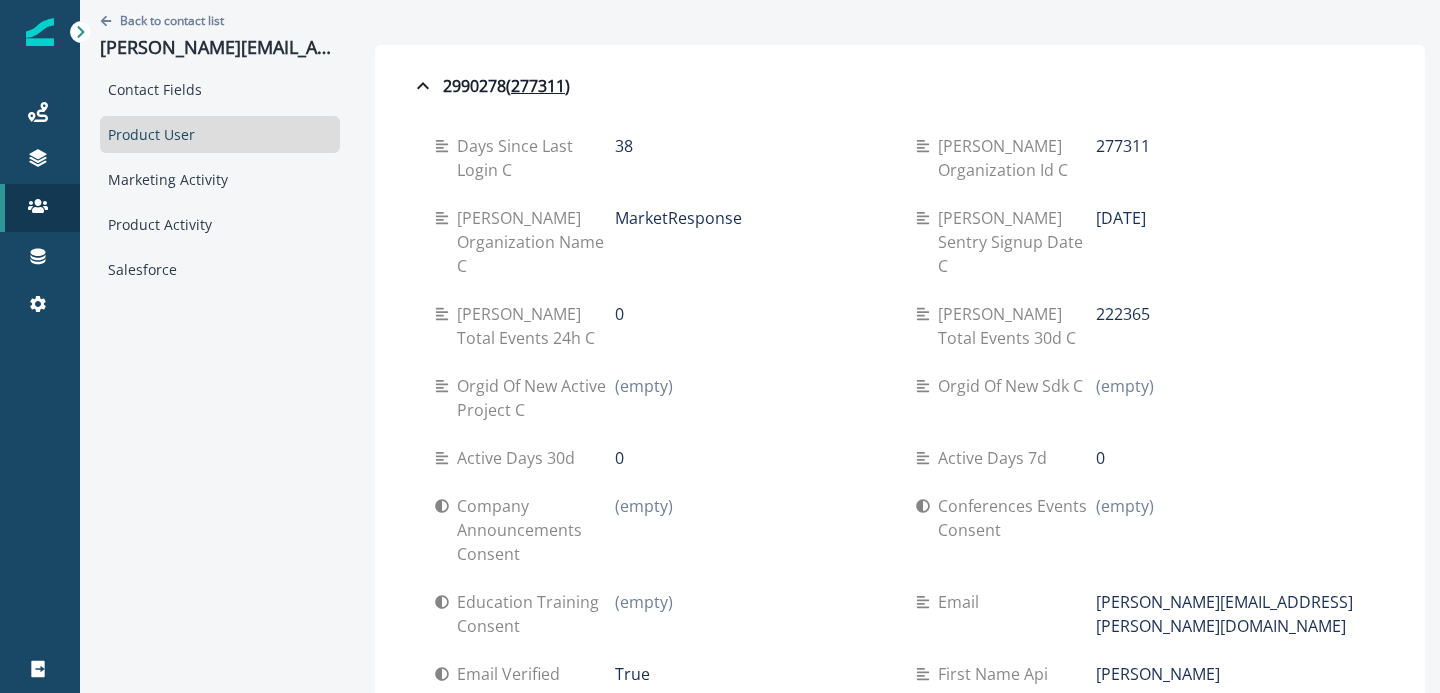 scroll, scrollTop: 0, scrollLeft: 0, axis: both 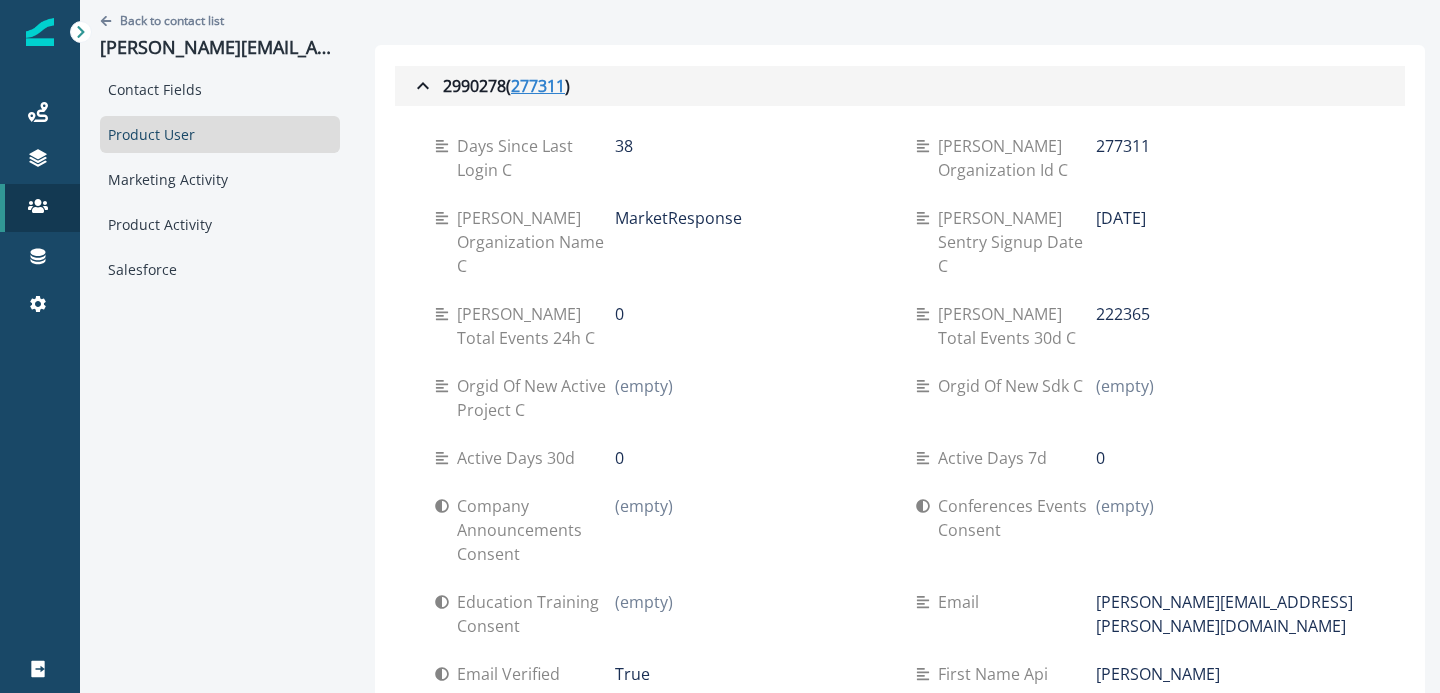 click on "277311" at bounding box center [538, 86] 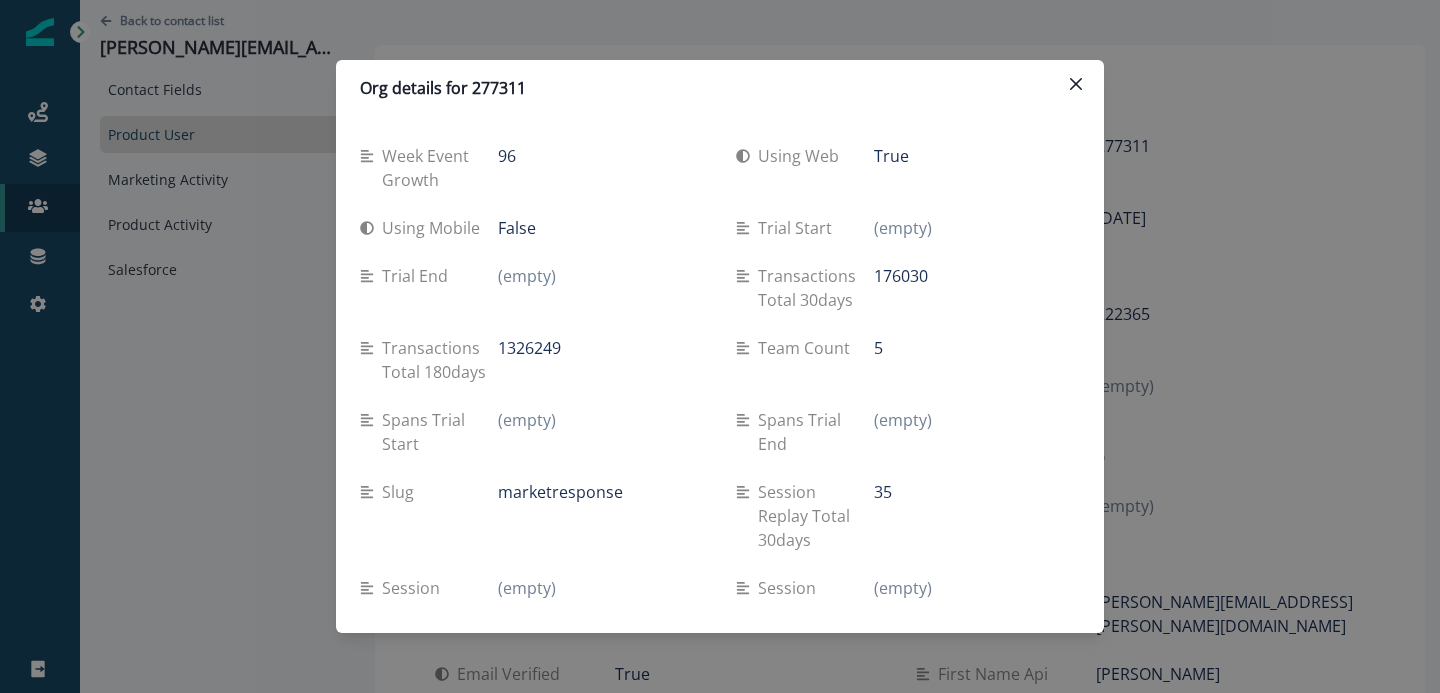 type 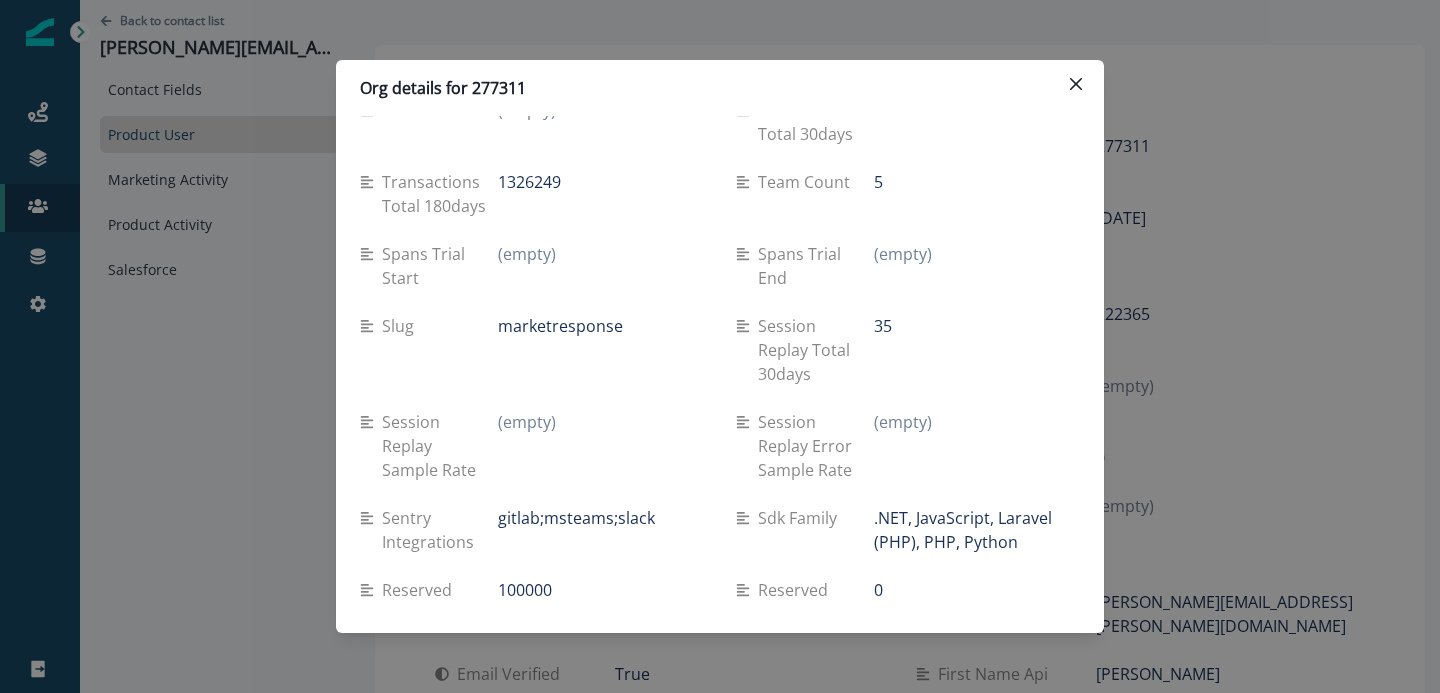 scroll, scrollTop: 171, scrollLeft: 0, axis: vertical 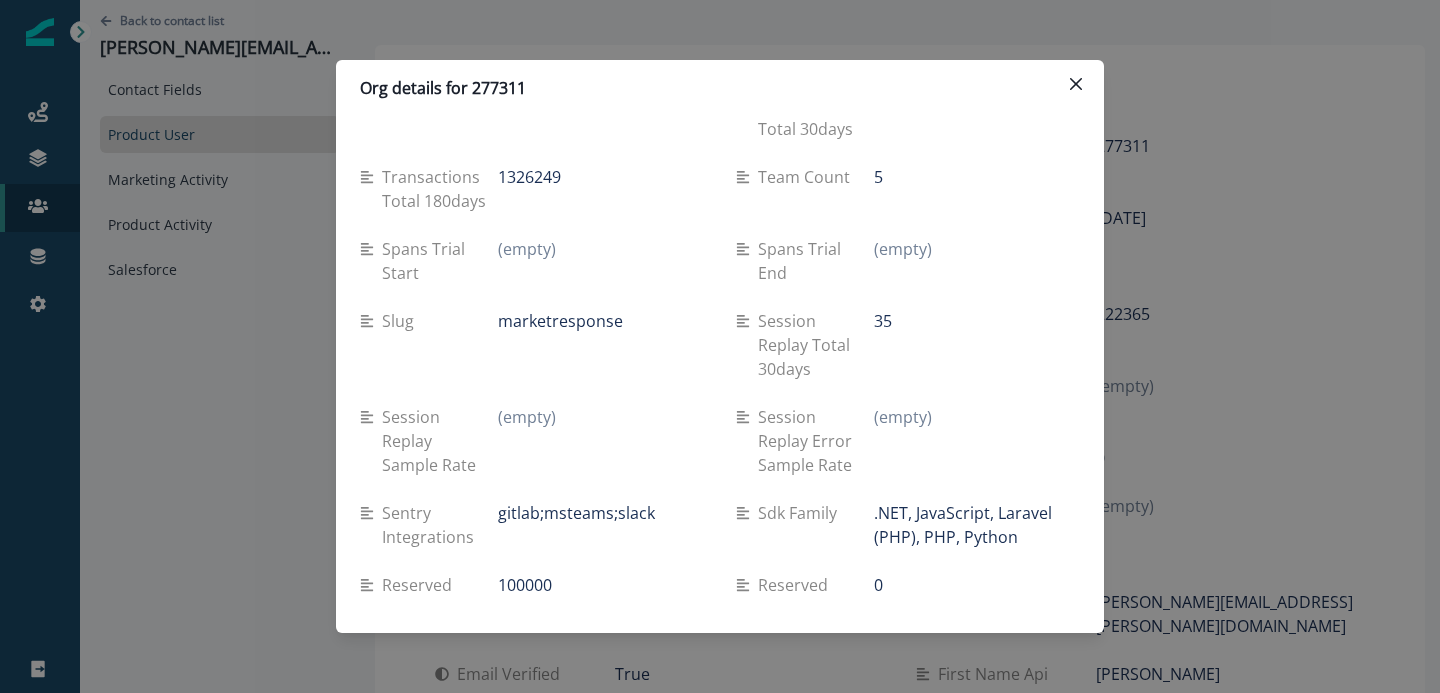 click on "Session replay total 30days" at bounding box center [816, 345] 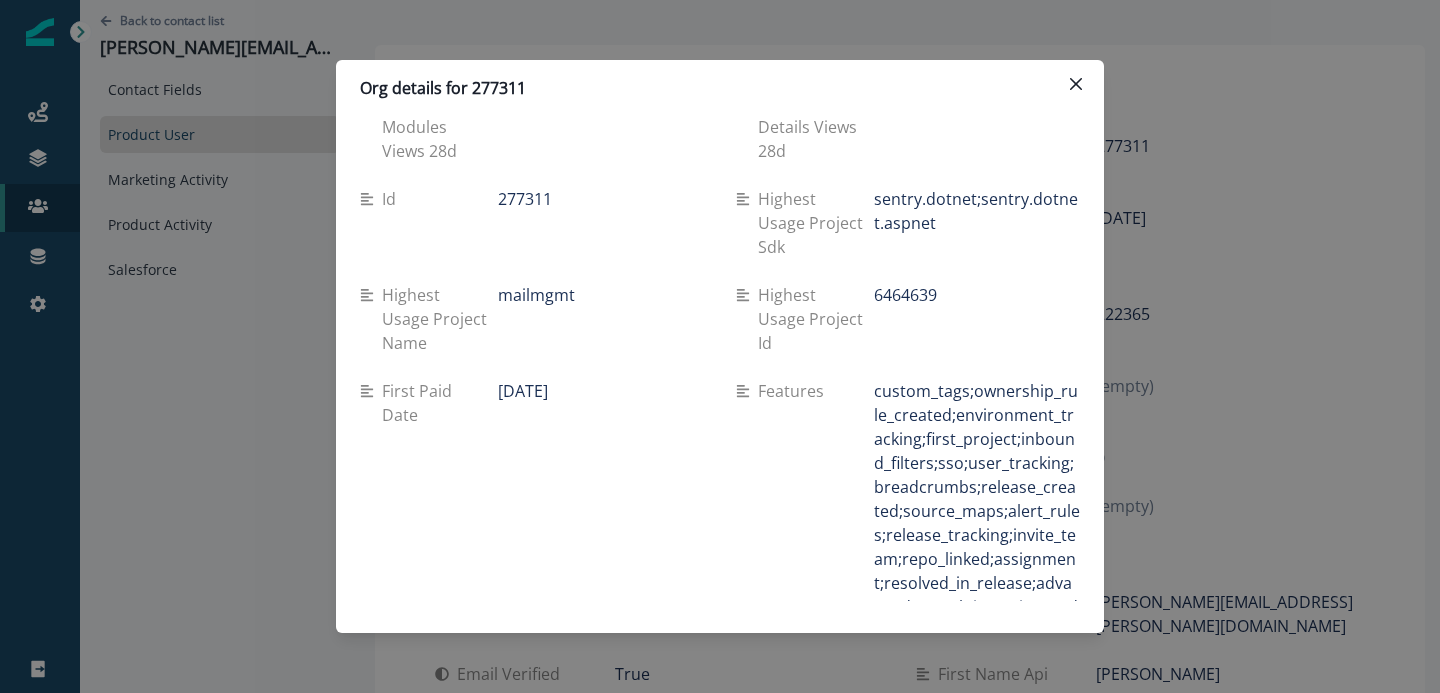 scroll, scrollTop: 2216, scrollLeft: 0, axis: vertical 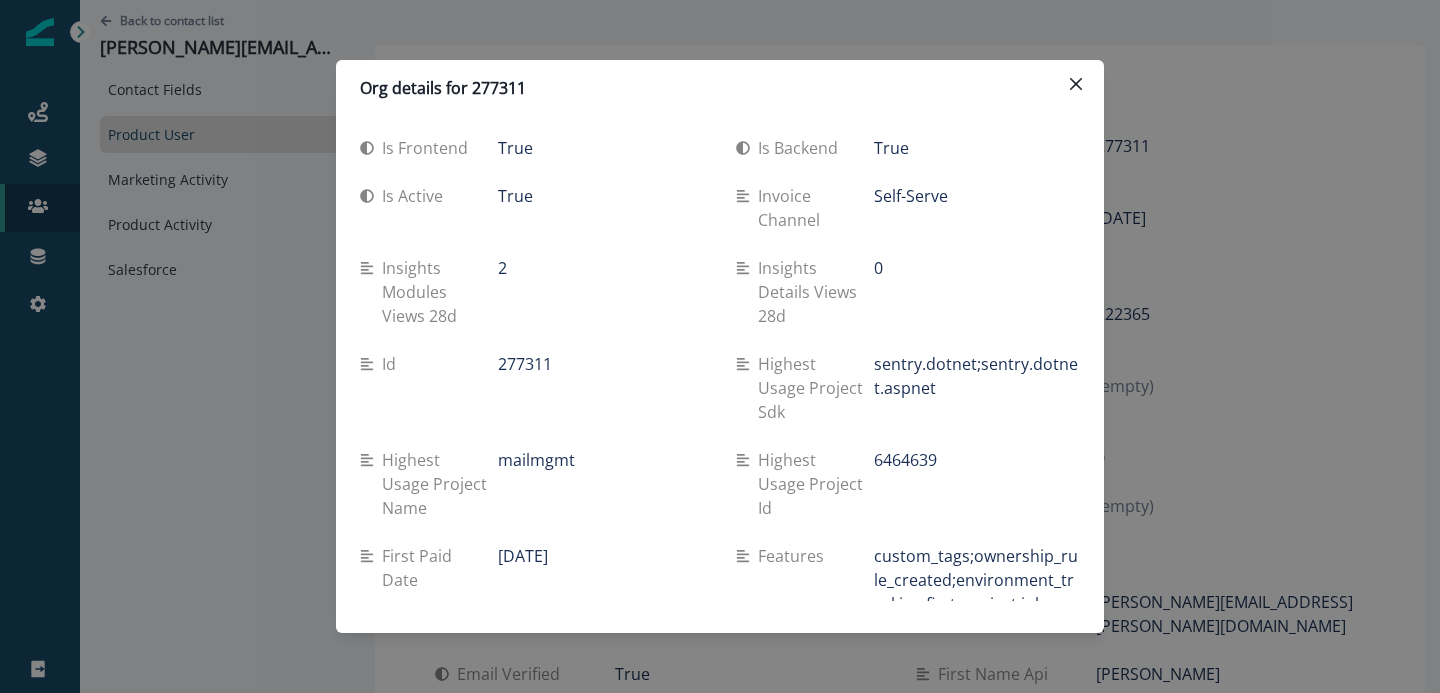 click on "Insights modules views 28d" at bounding box center [440, 292] 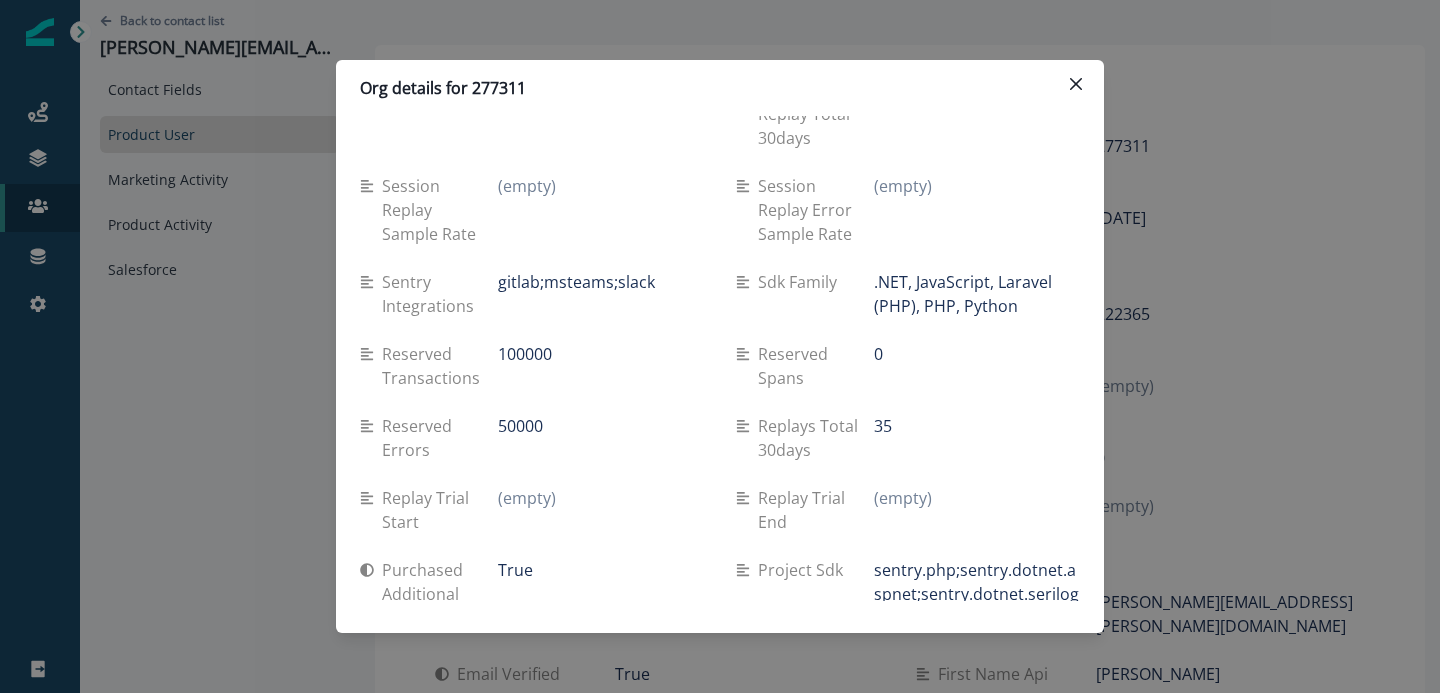 scroll, scrollTop: 0, scrollLeft: 0, axis: both 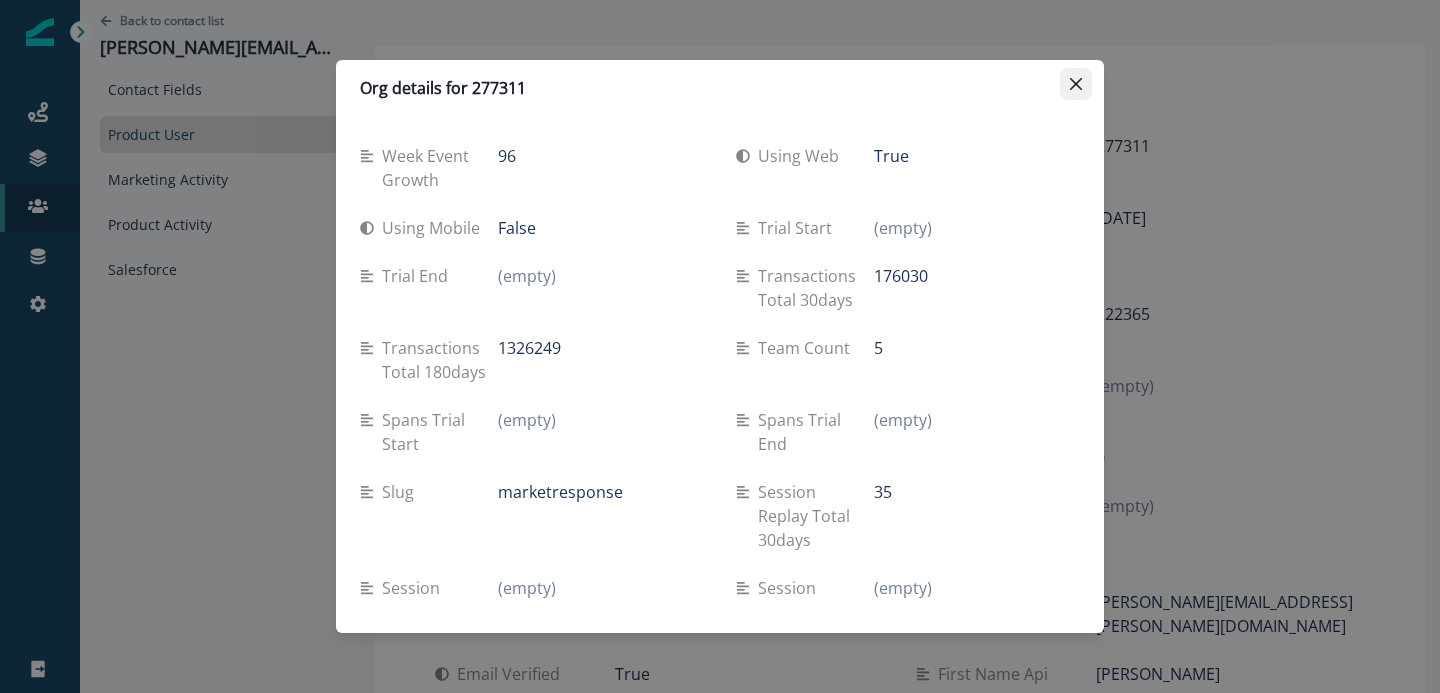 click at bounding box center (1076, 84) 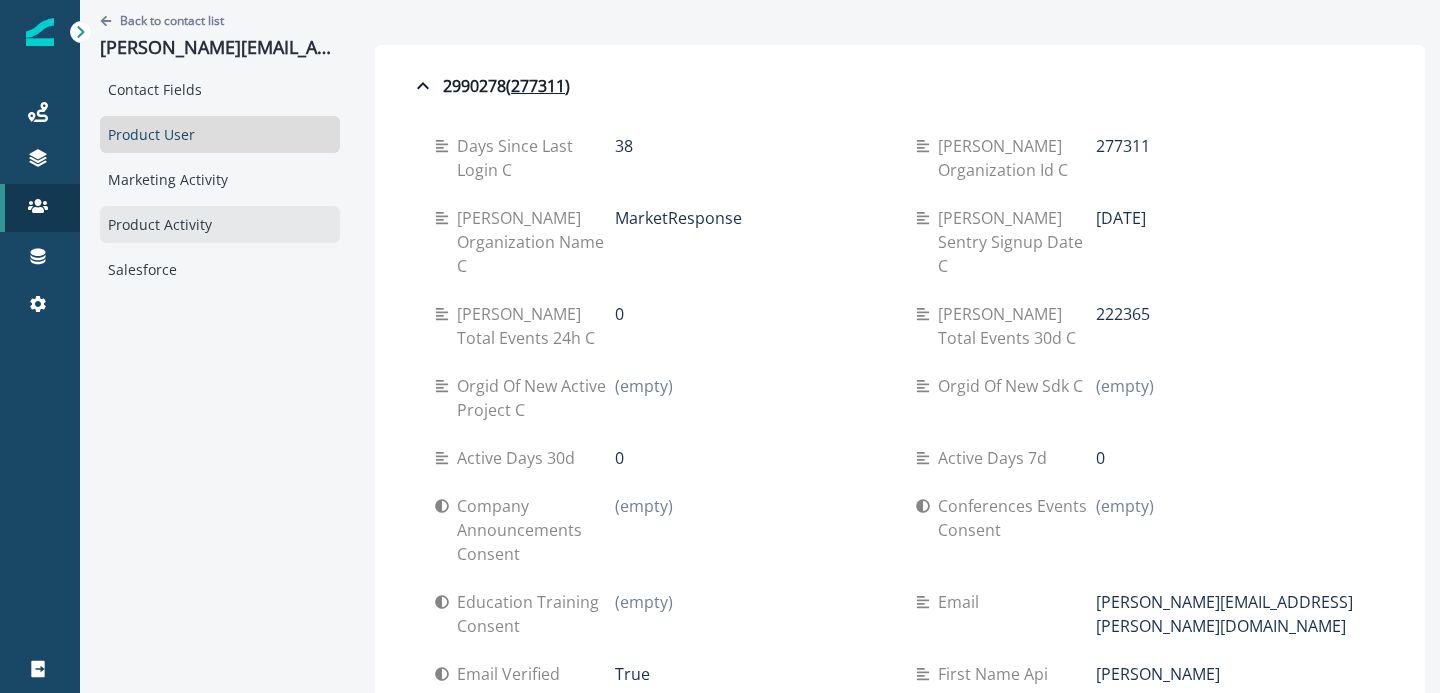 click on "Product Activity" at bounding box center [220, 224] 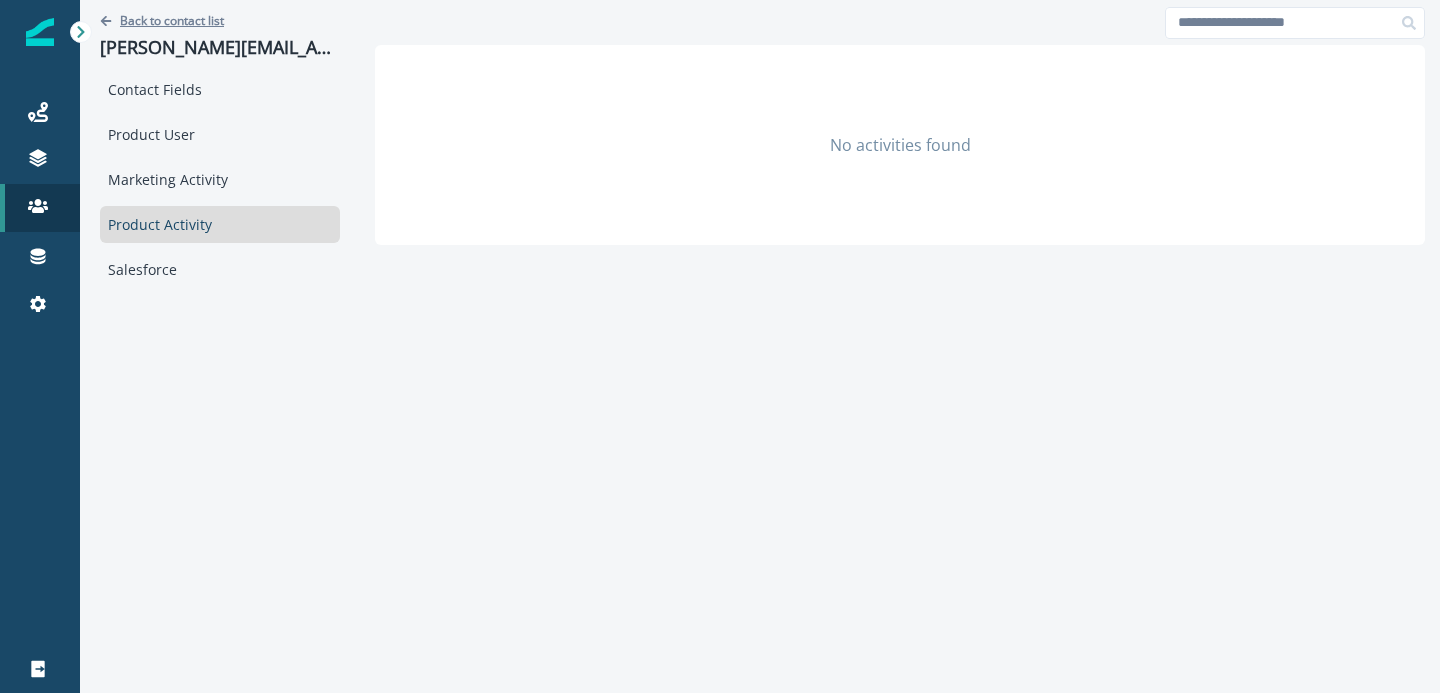 click on "Back to contact list" at bounding box center (172, 20) 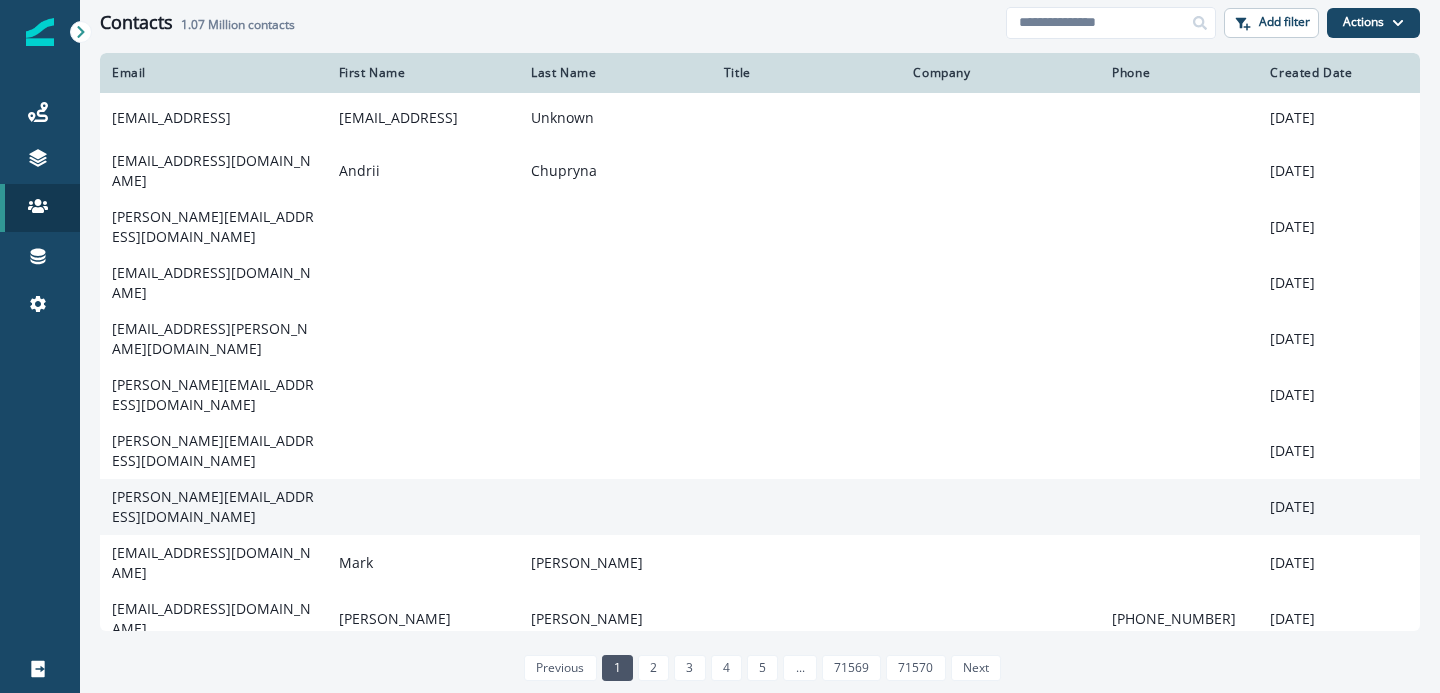 scroll, scrollTop: 219, scrollLeft: 0, axis: vertical 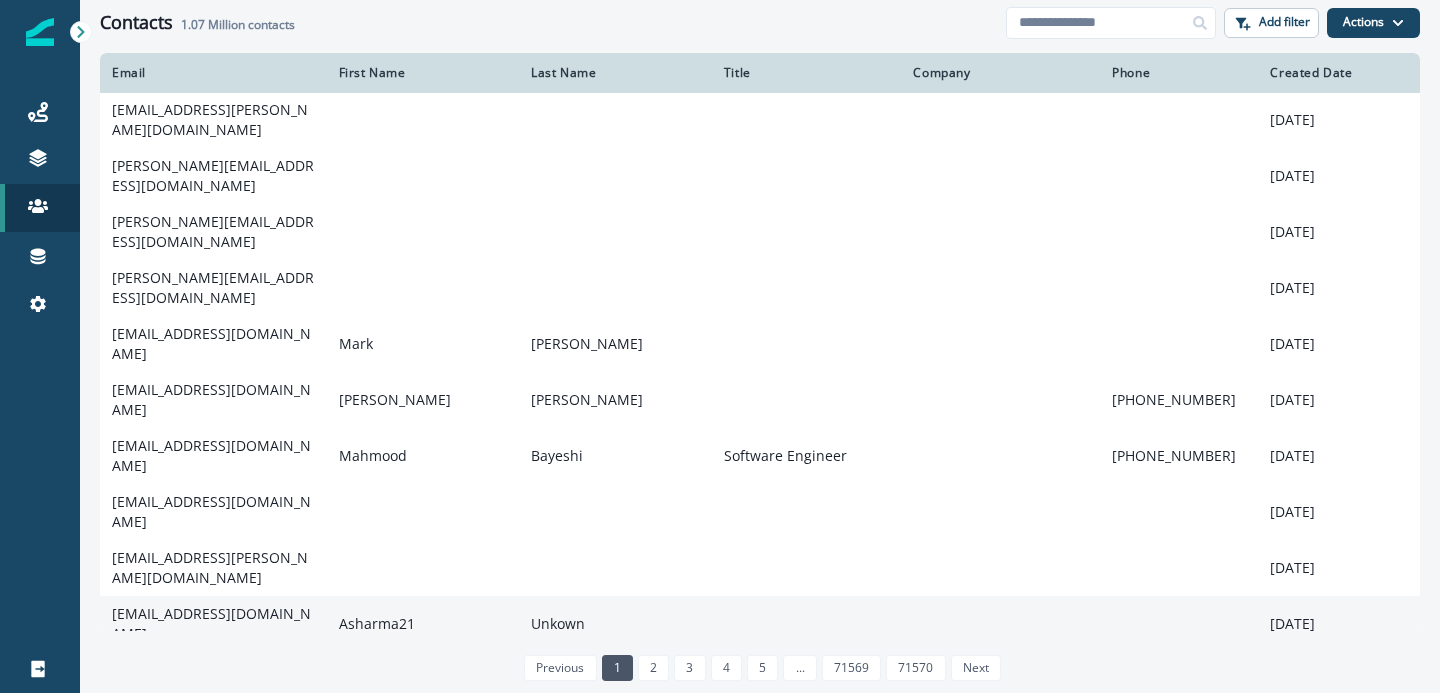 click on "[EMAIL_ADDRESS][DOMAIN_NAME]" at bounding box center (213, 624) 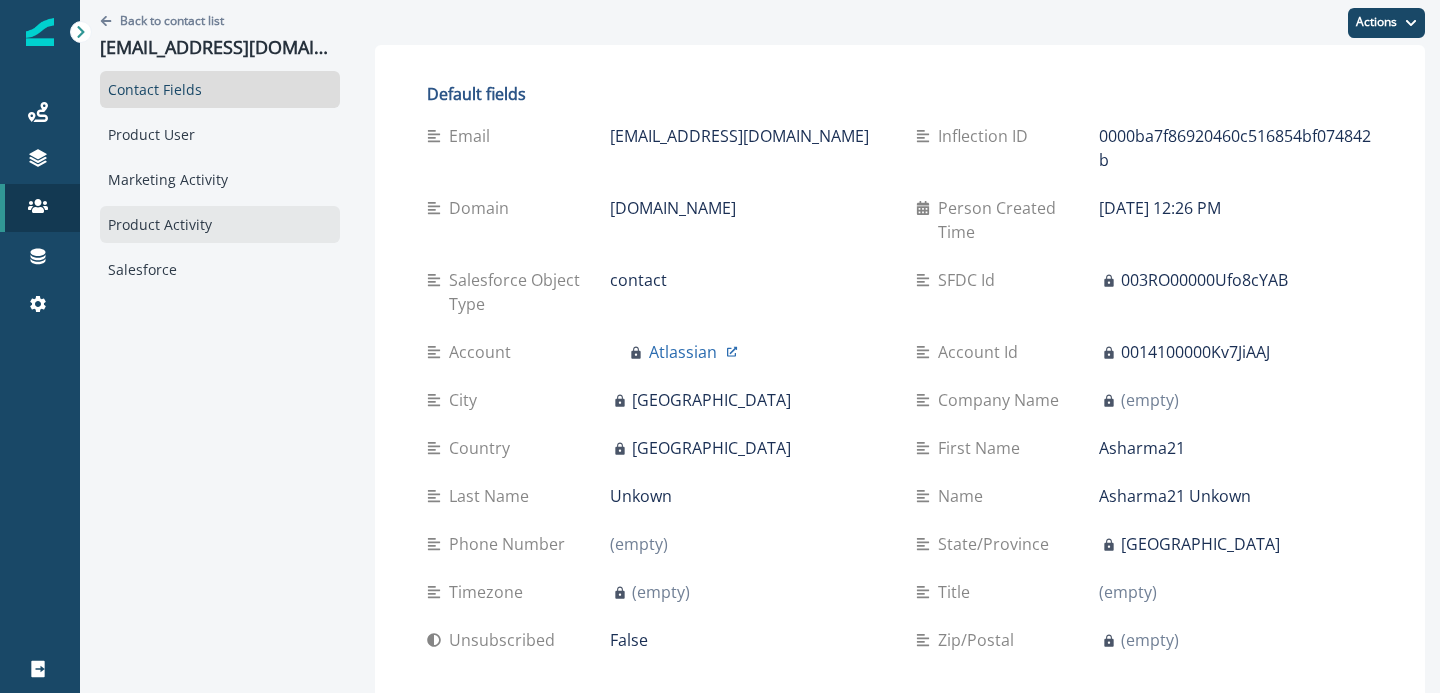 click on "Product Activity" at bounding box center [220, 224] 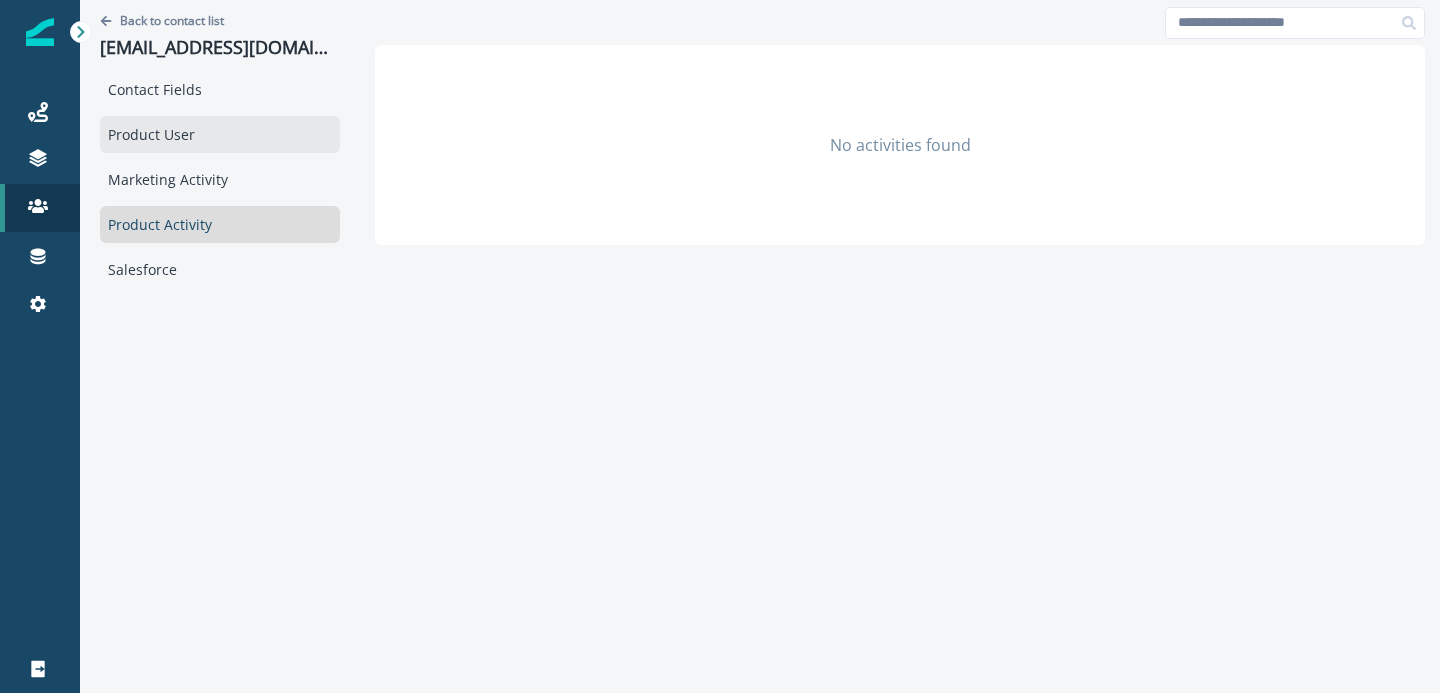 click on "Product User" at bounding box center [220, 134] 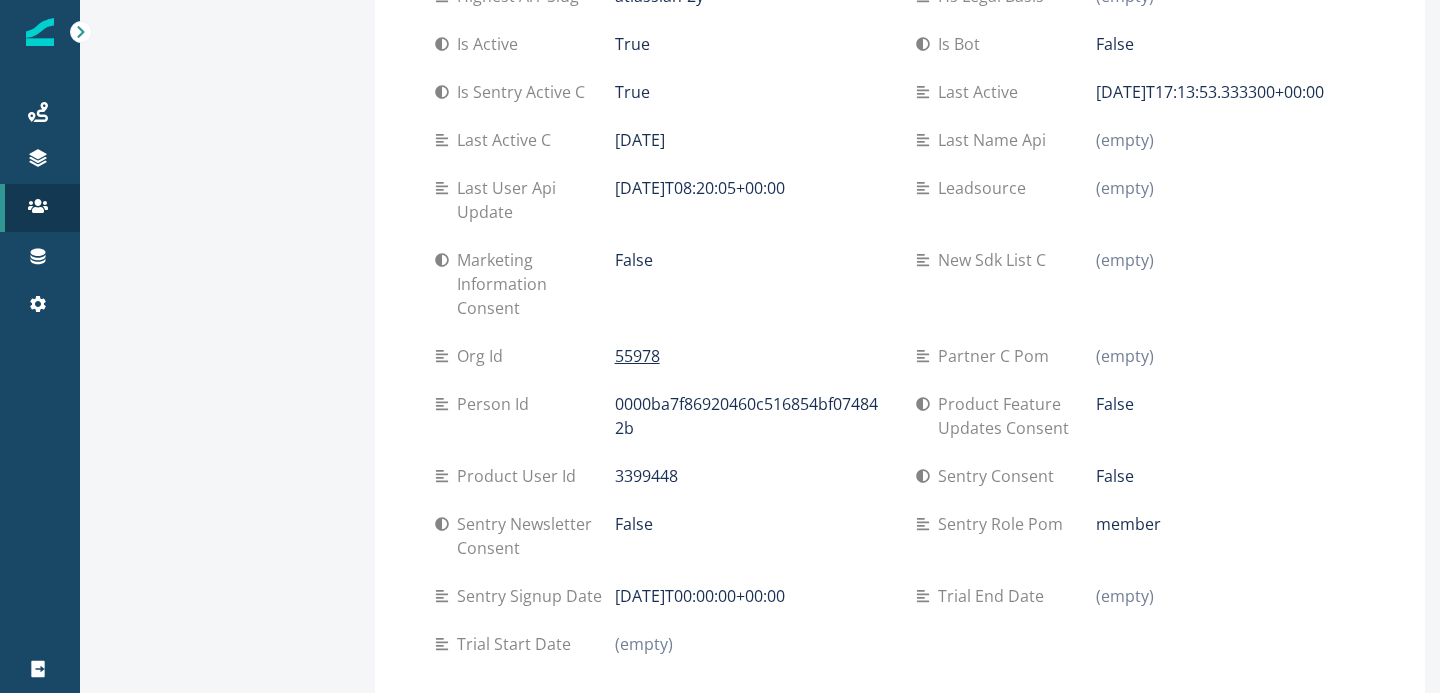 scroll, scrollTop: 0, scrollLeft: 0, axis: both 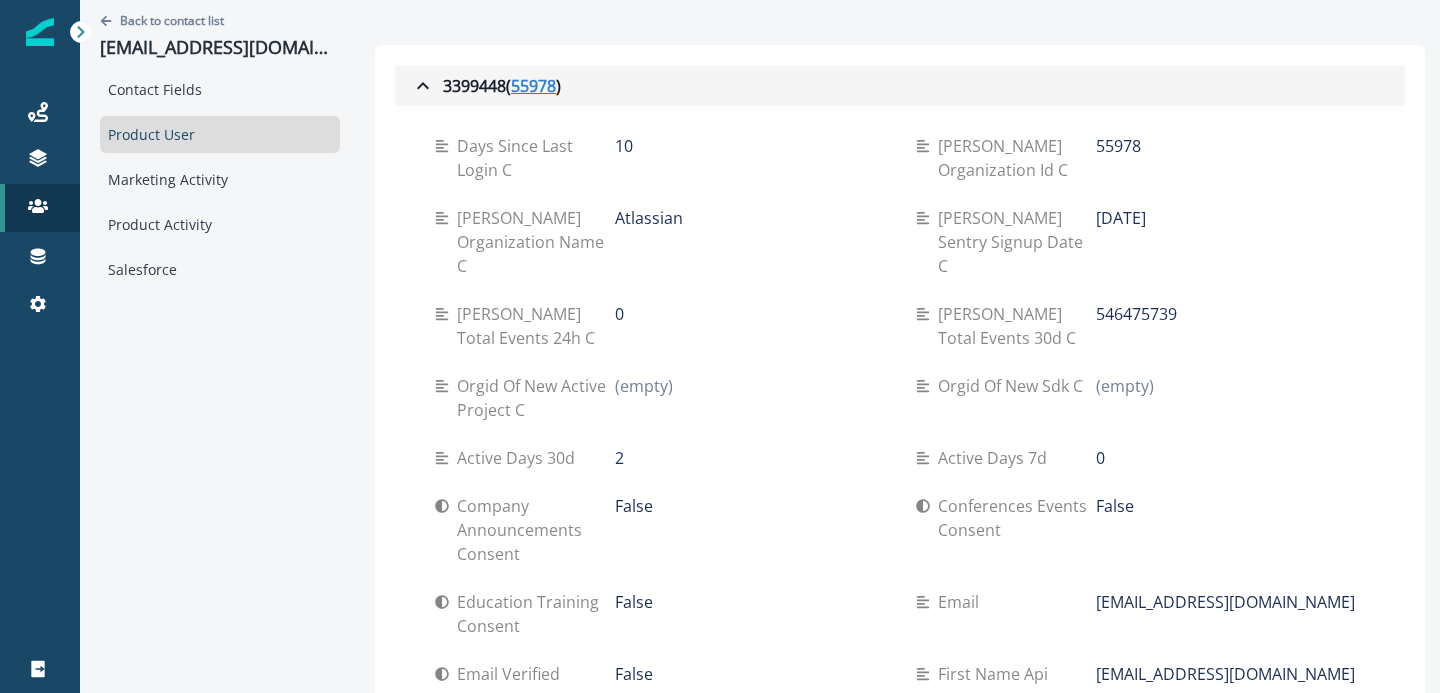 click on "55978" at bounding box center [533, 86] 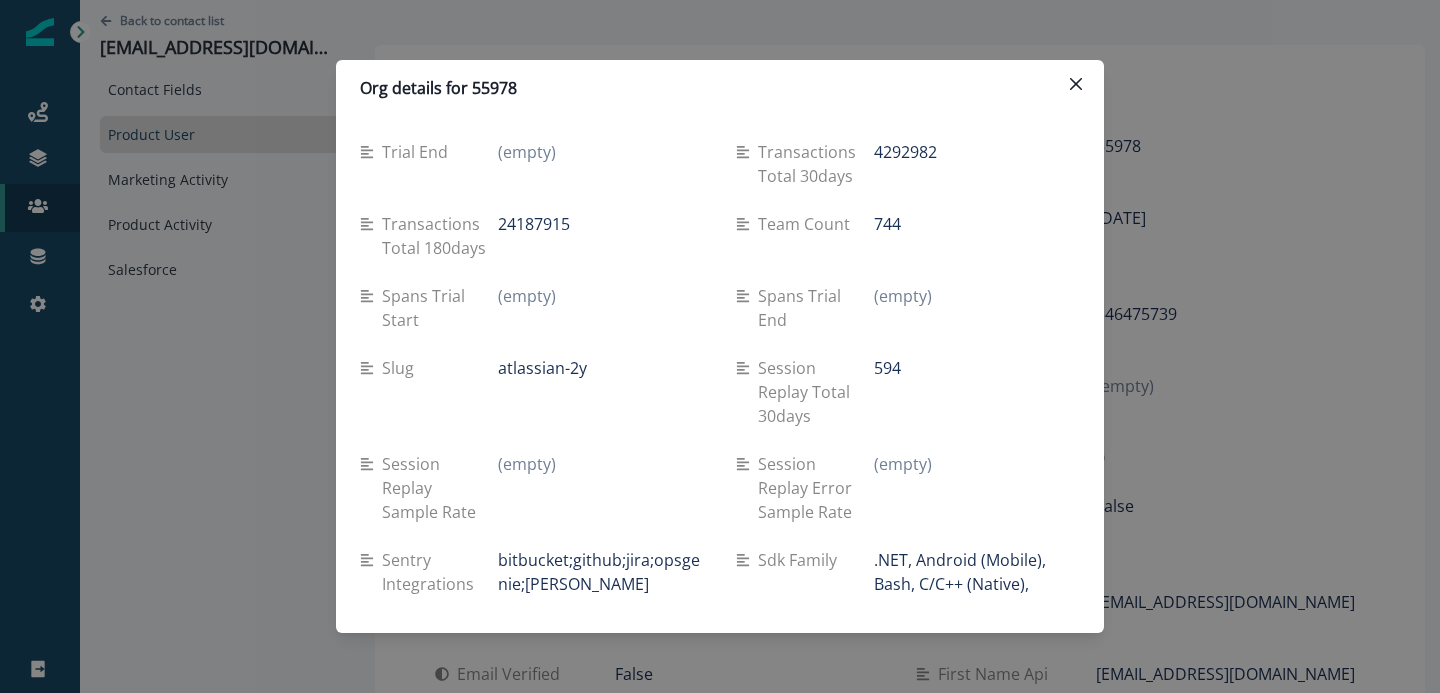 scroll, scrollTop: 144, scrollLeft: 0, axis: vertical 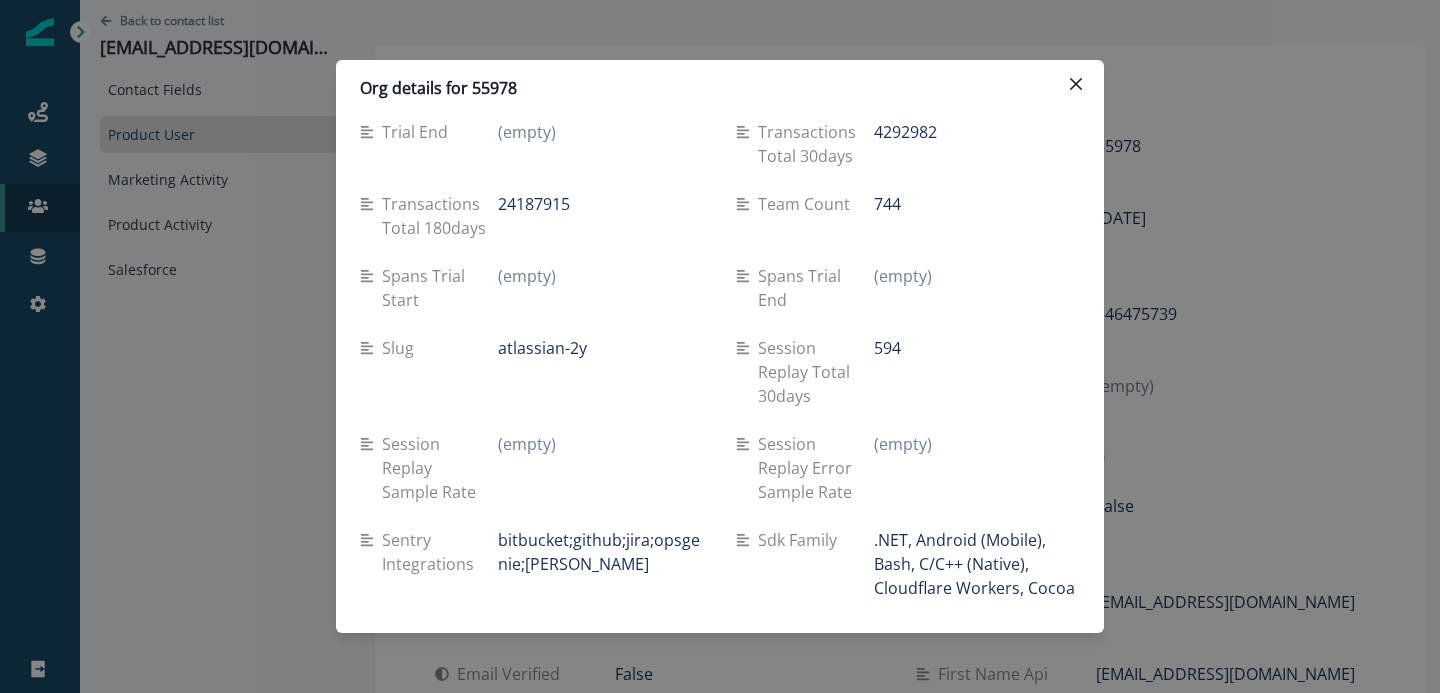 type 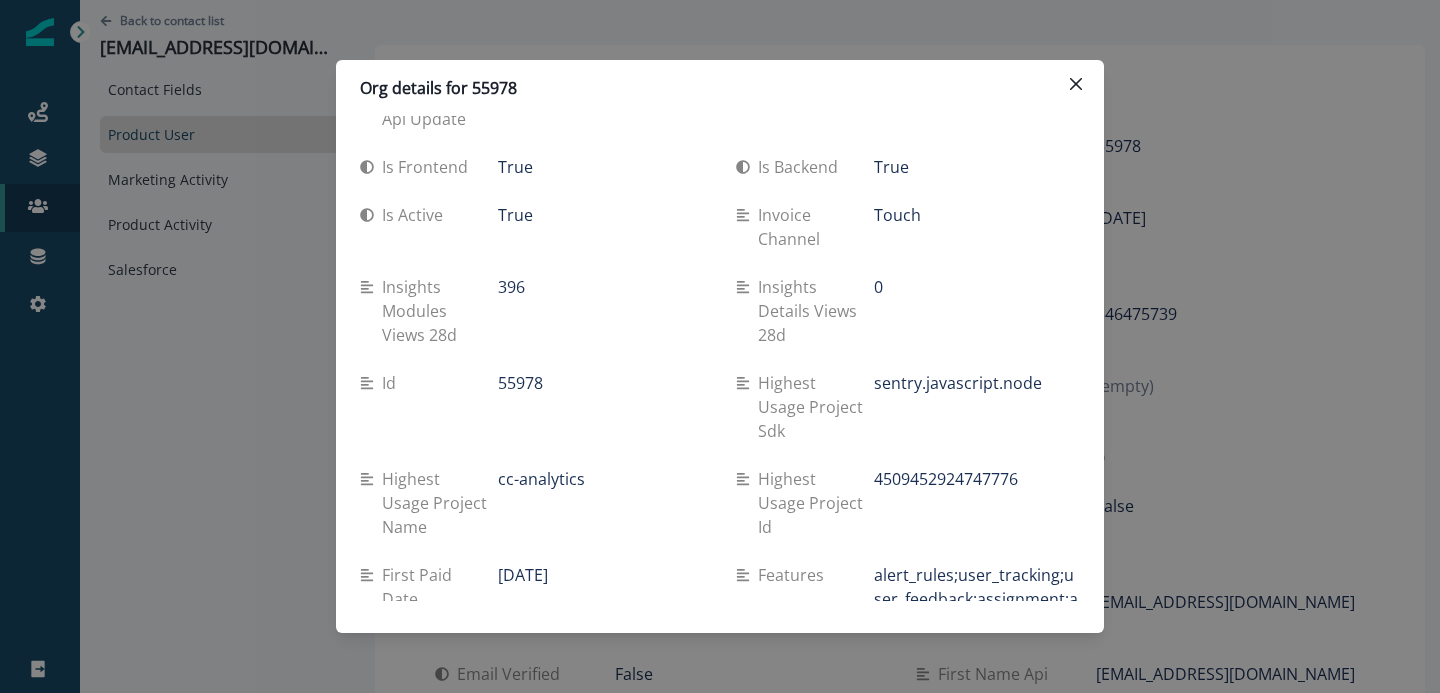 scroll, scrollTop: 541, scrollLeft: 0, axis: vertical 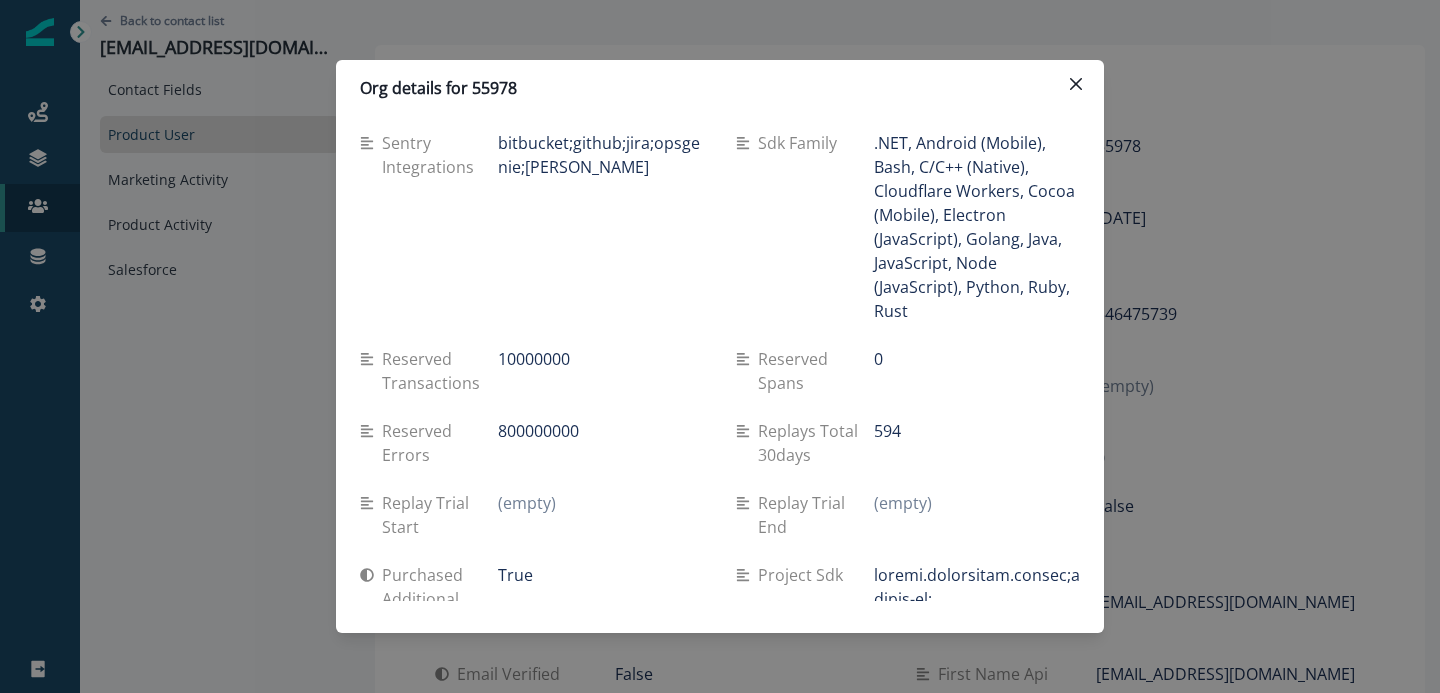 drag, startPoint x: 578, startPoint y: 435, endPoint x: 497, endPoint y: 436, distance: 81.00617 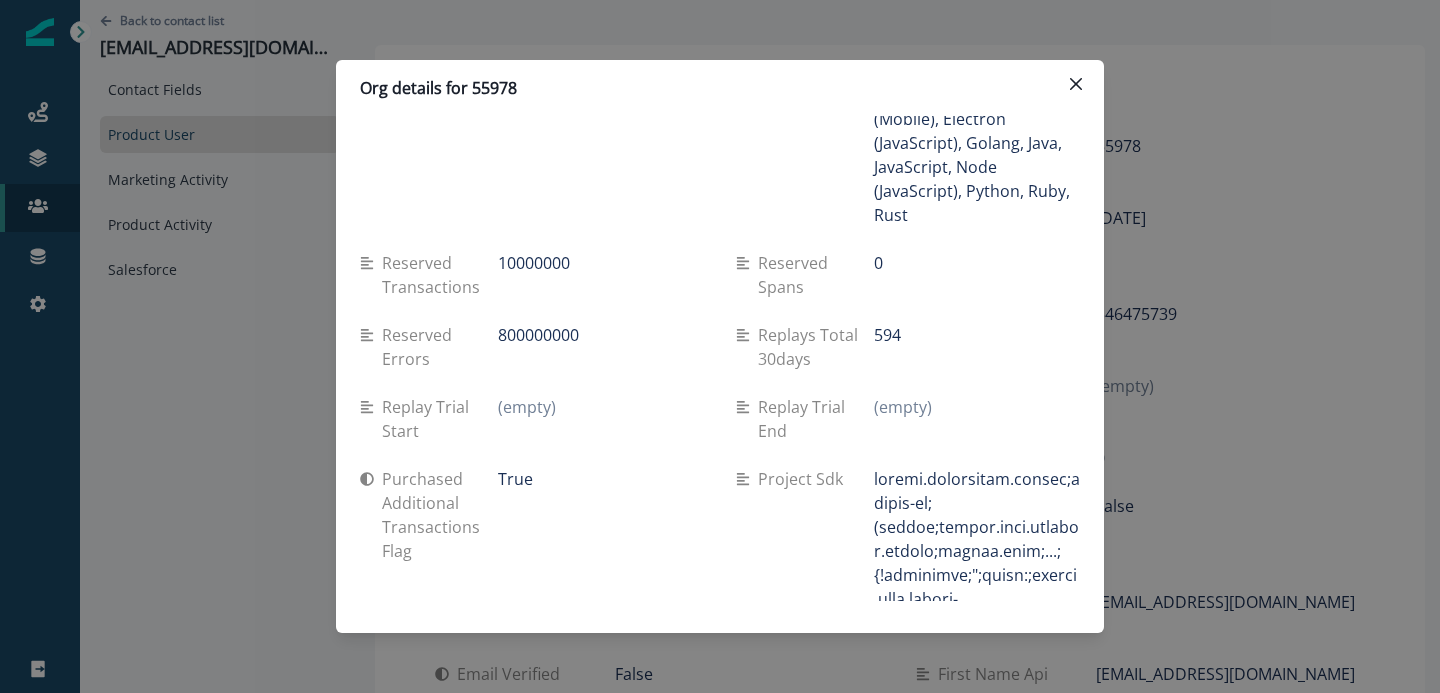 scroll, scrollTop: 5365, scrollLeft: 0, axis: vertical 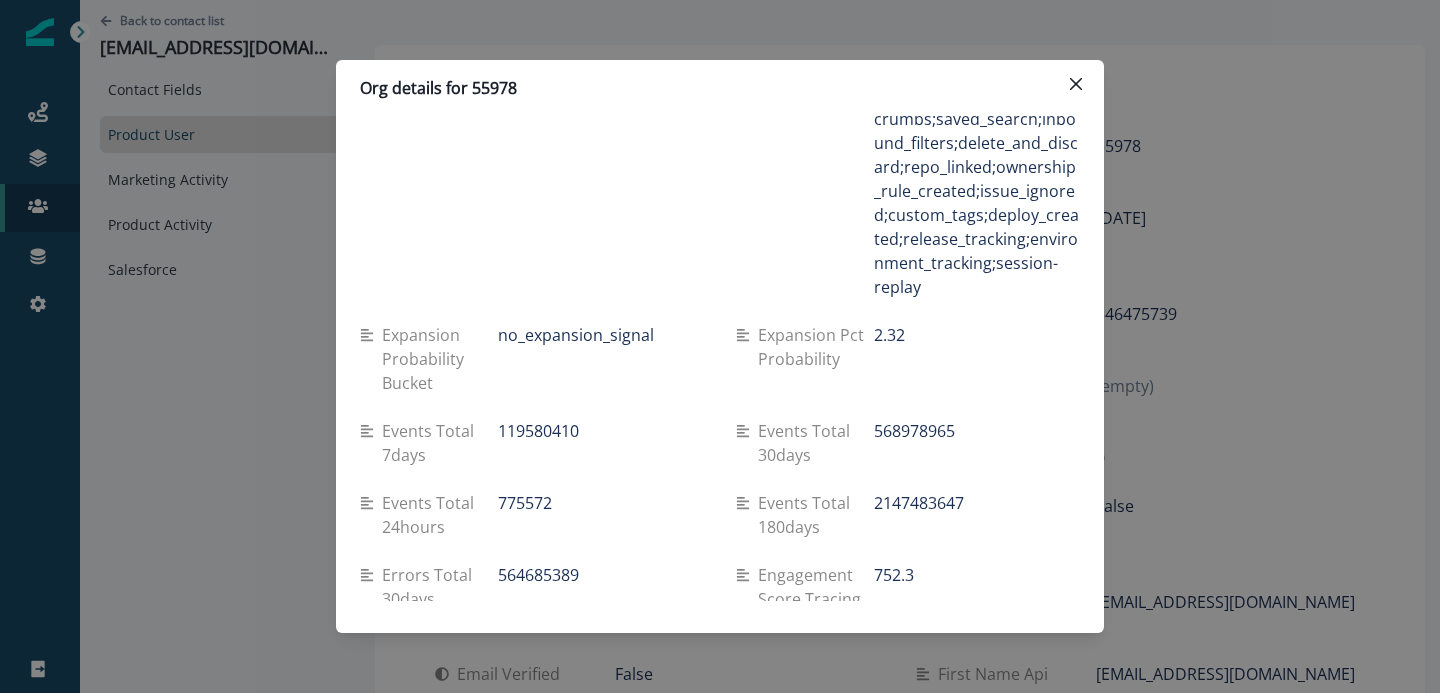 drag, startPoint x: 587, startPoint y: 478, endPoint x: 553, endPoint y: 484, distance: 34.525352 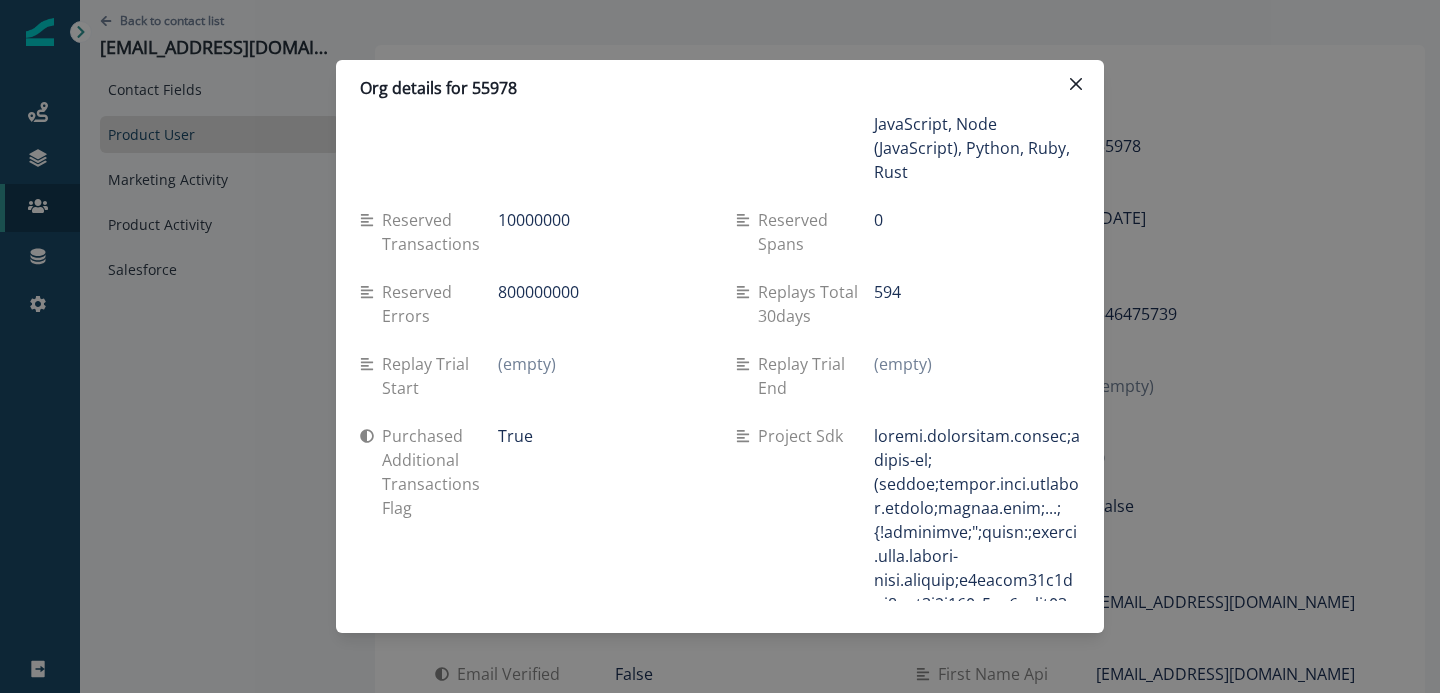 scroll, scrollTop: 678, scrollLeft: 0, axis: vertical 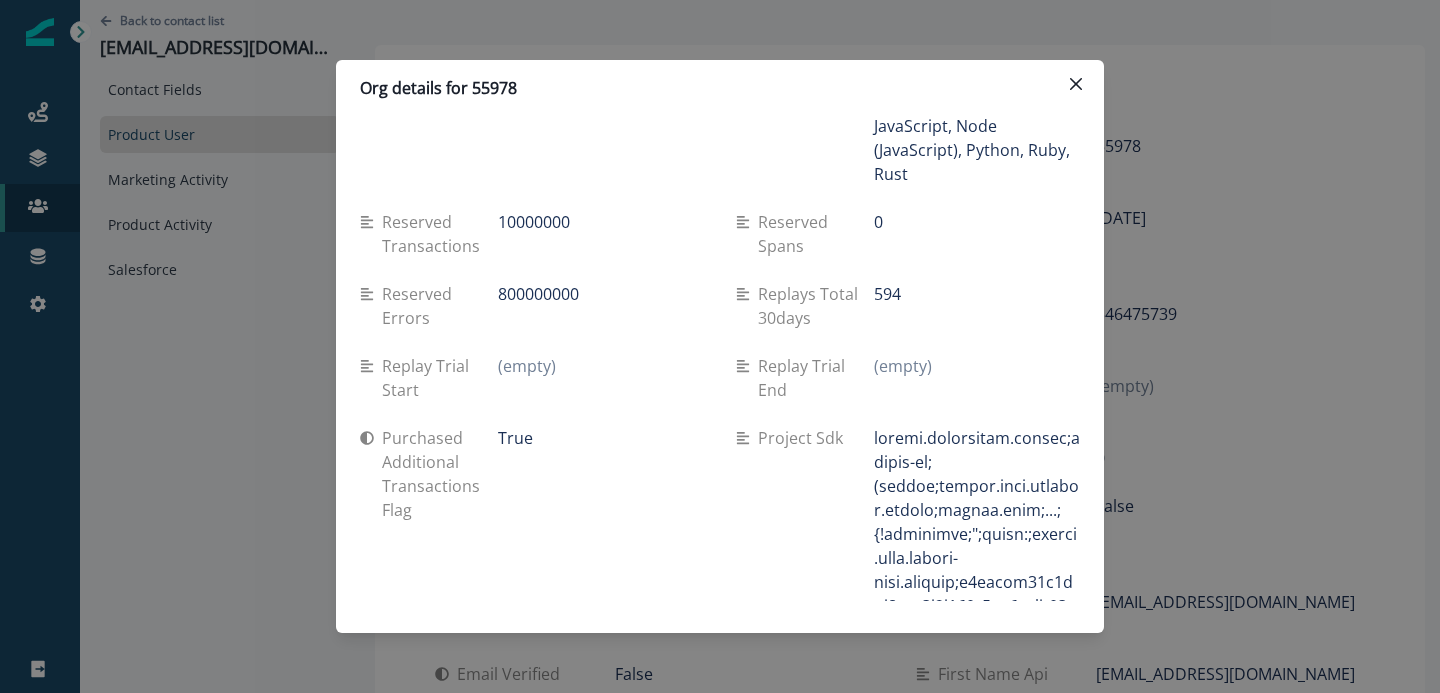 drag, startPoint x: 583, startPoint y: 294, endPoint x: 552, endPoint y: 296, distance: 31.06445 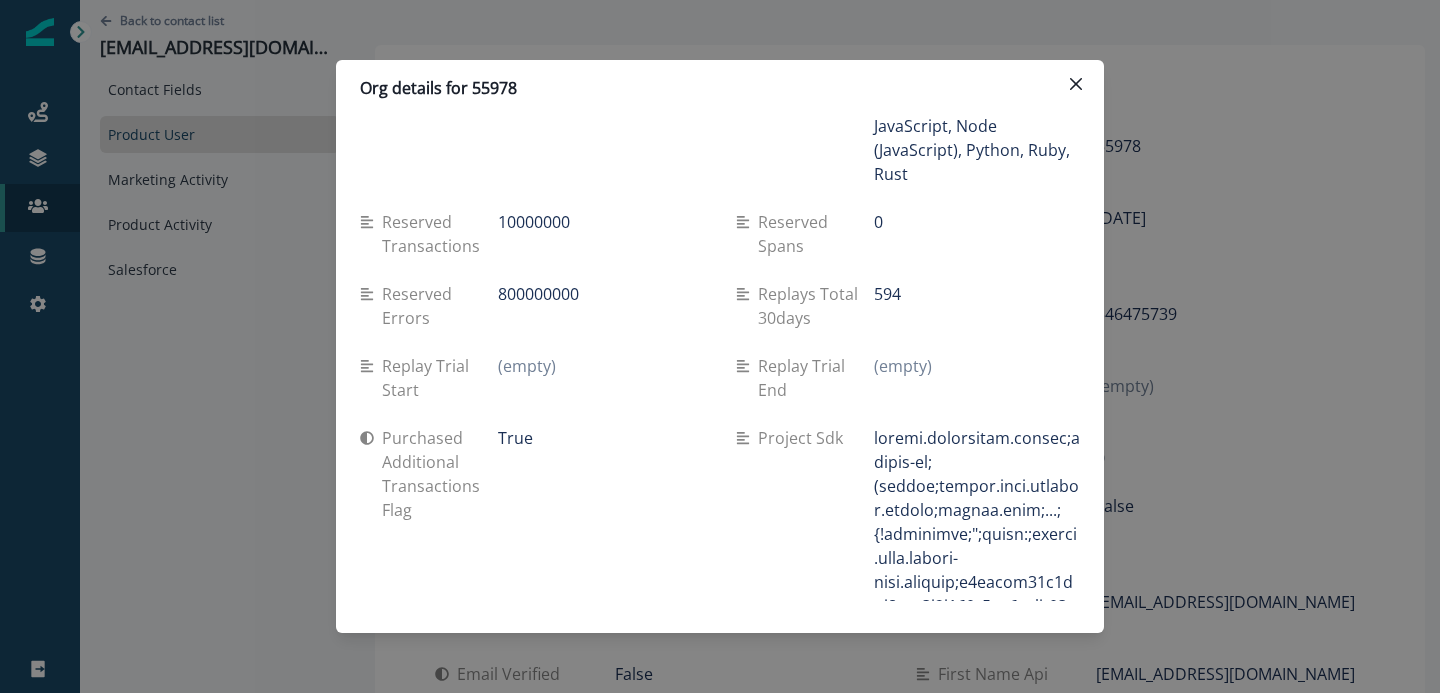 click on "800000000" at bounding box center [538, 294] 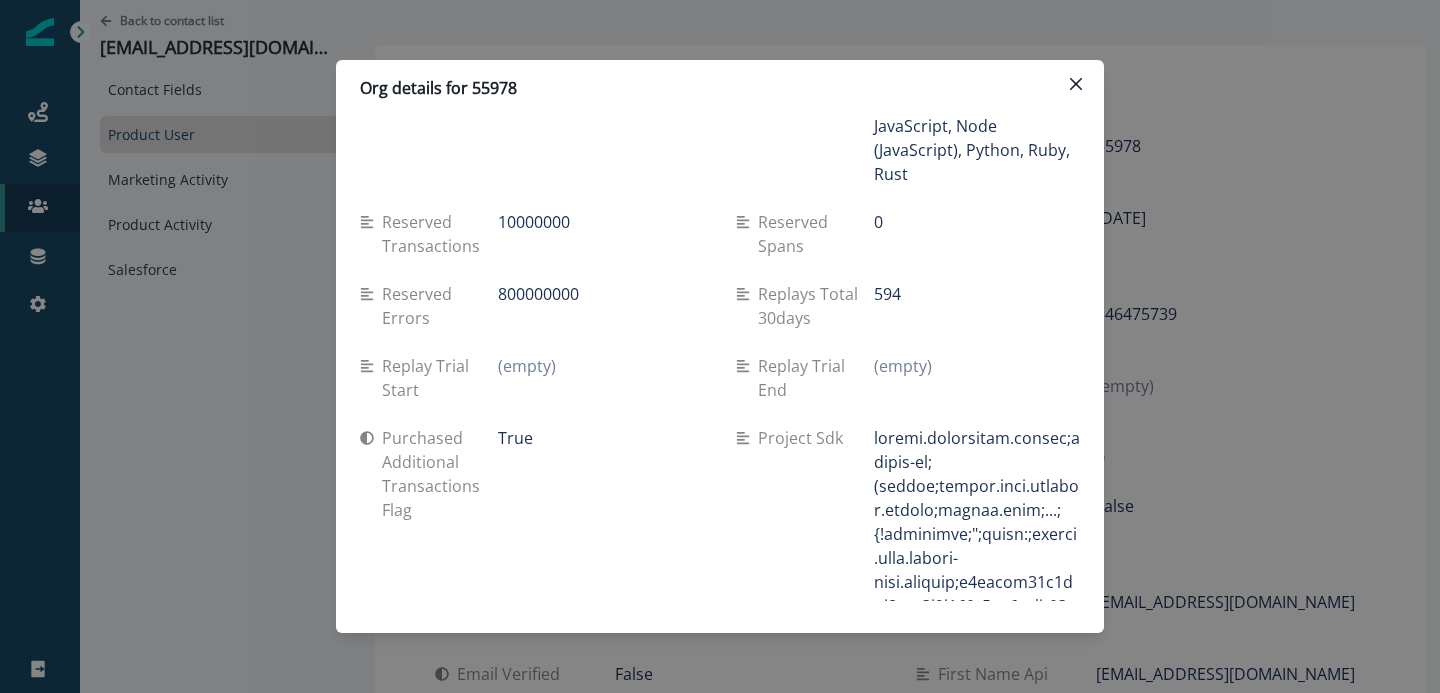 drag, startPoint x: 577, startPoint y: 221, endPoint x: 541, endPoint y: 224, distance: 36.124783 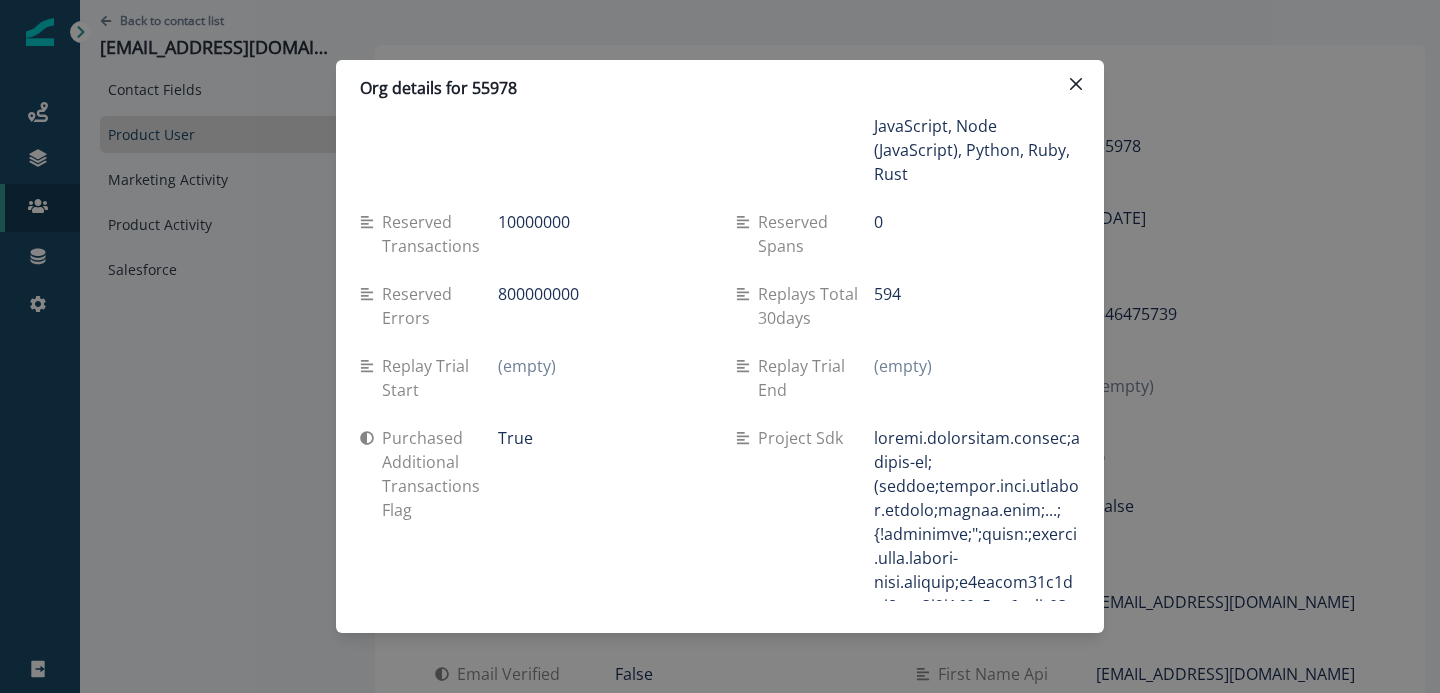 click on "800000000" at bounding box center [601, 294] 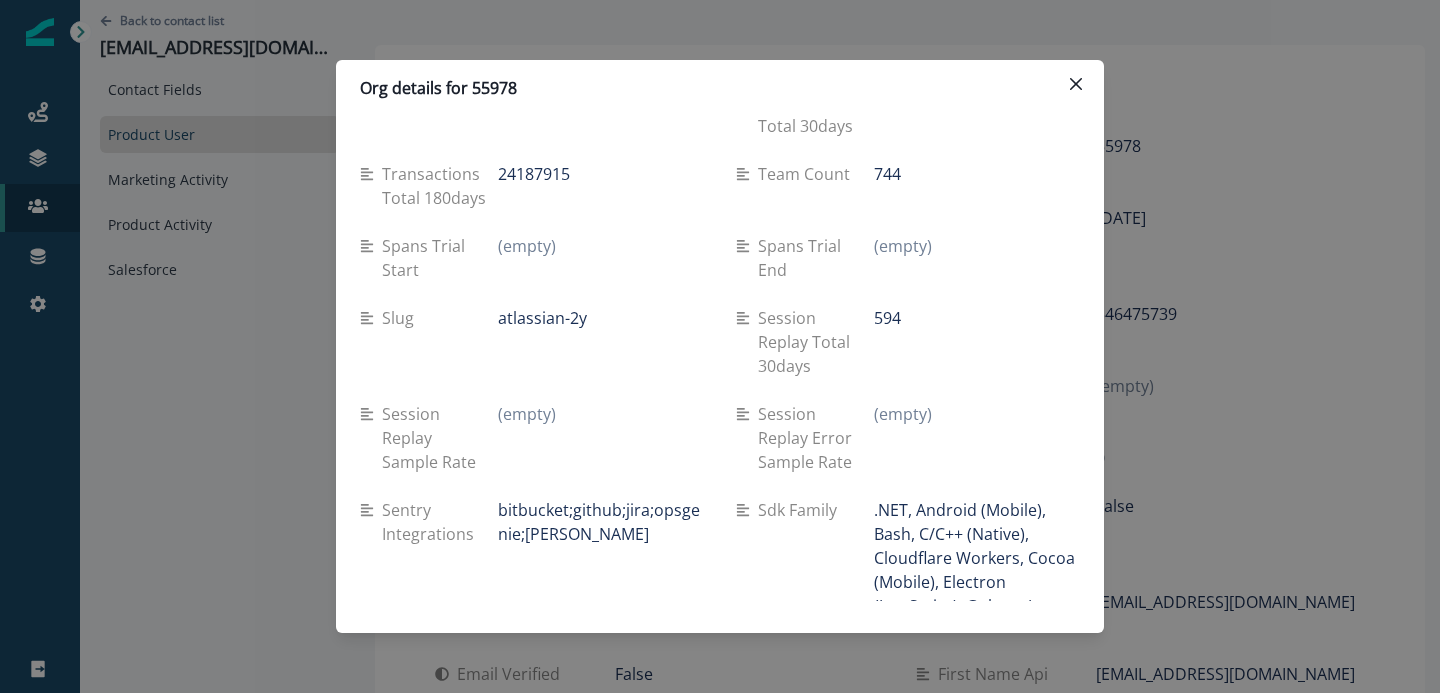scroll, scrollTop: 107, scrollLeft: 0, axis: vertical 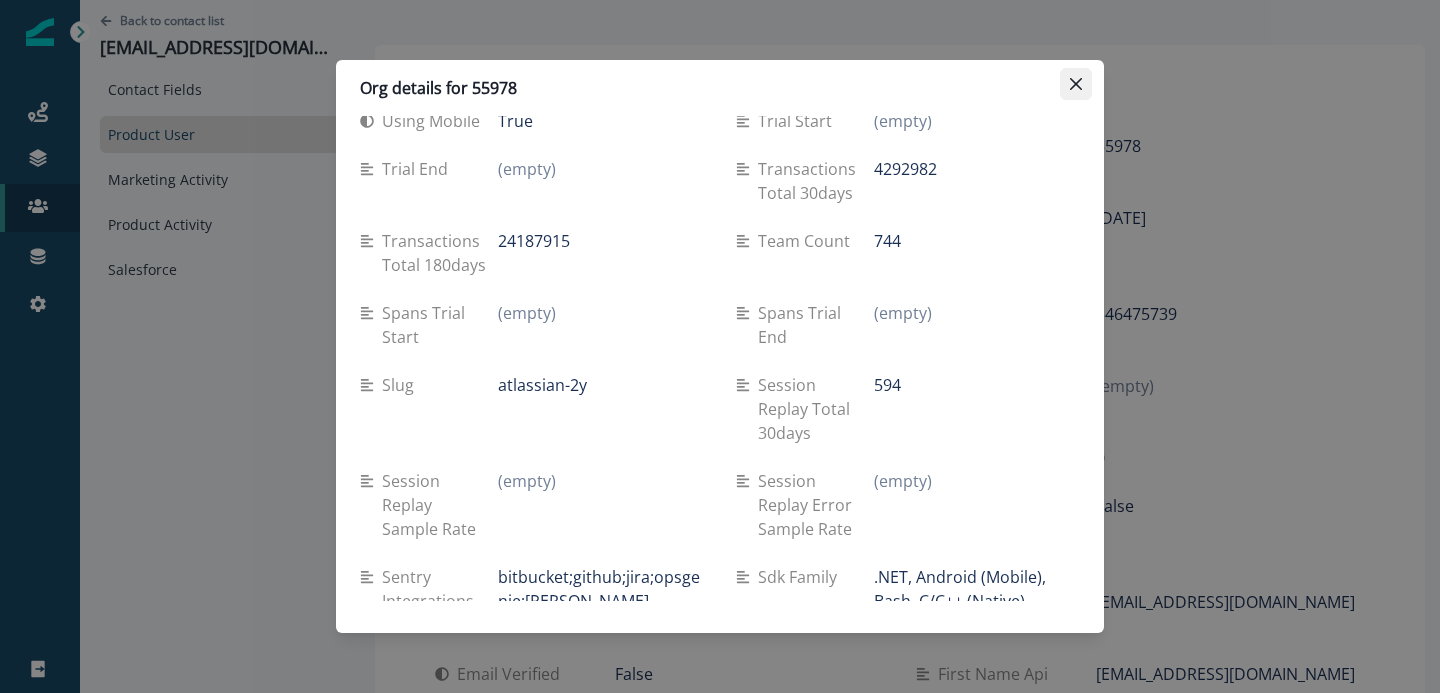 click 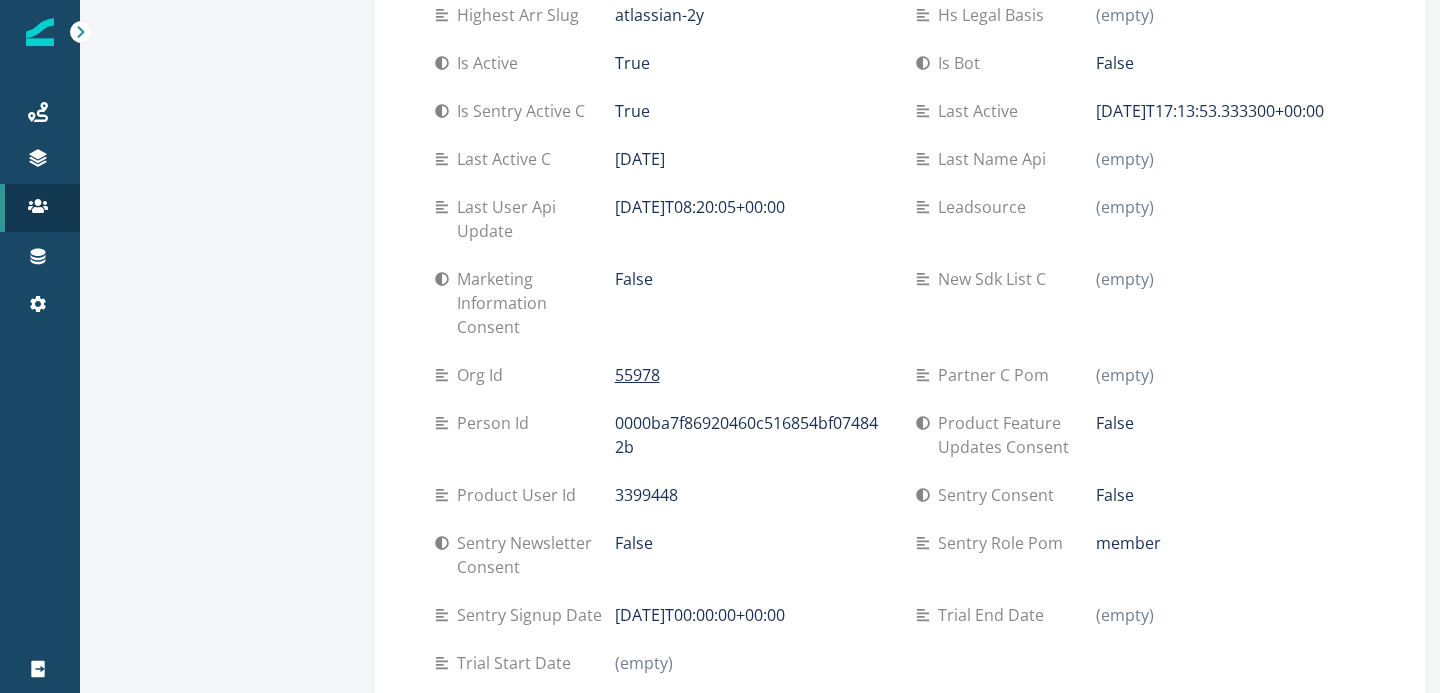 scroll, scrollTop: 706, scrollLeft: 0, axis: vertical 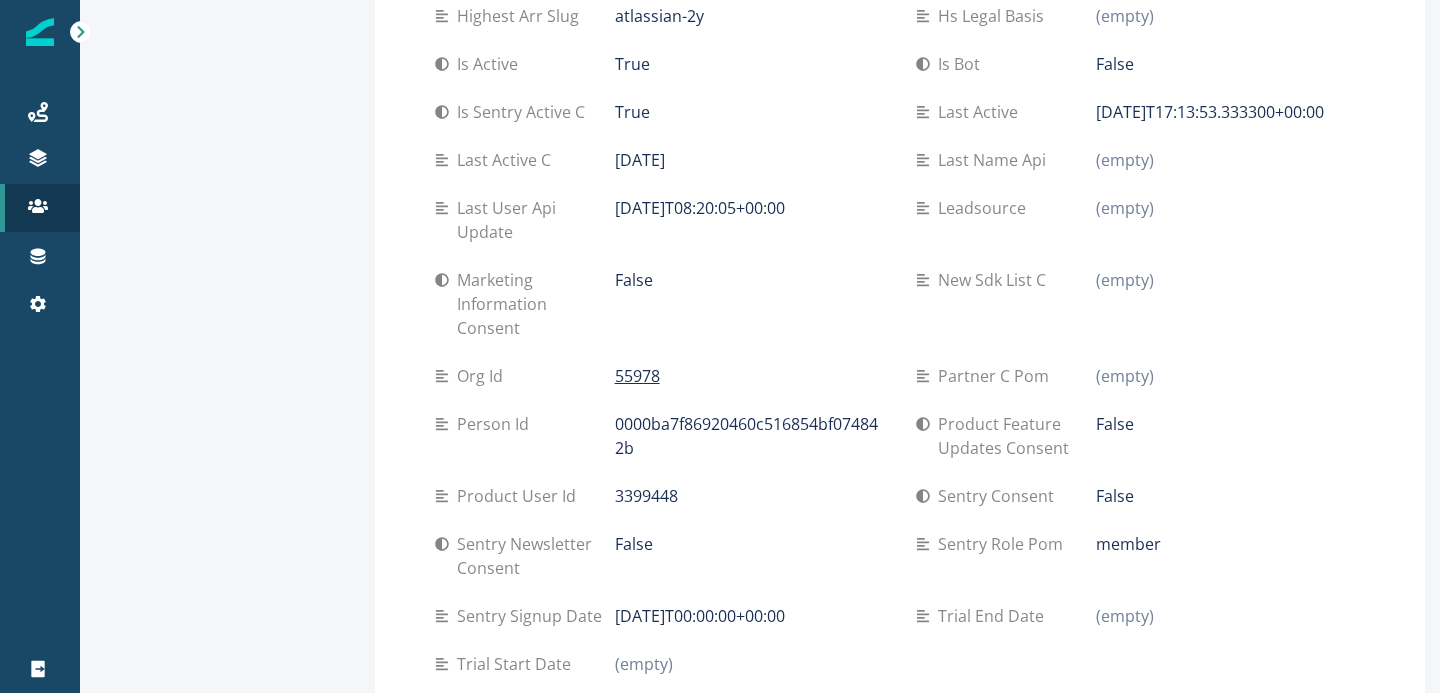 type 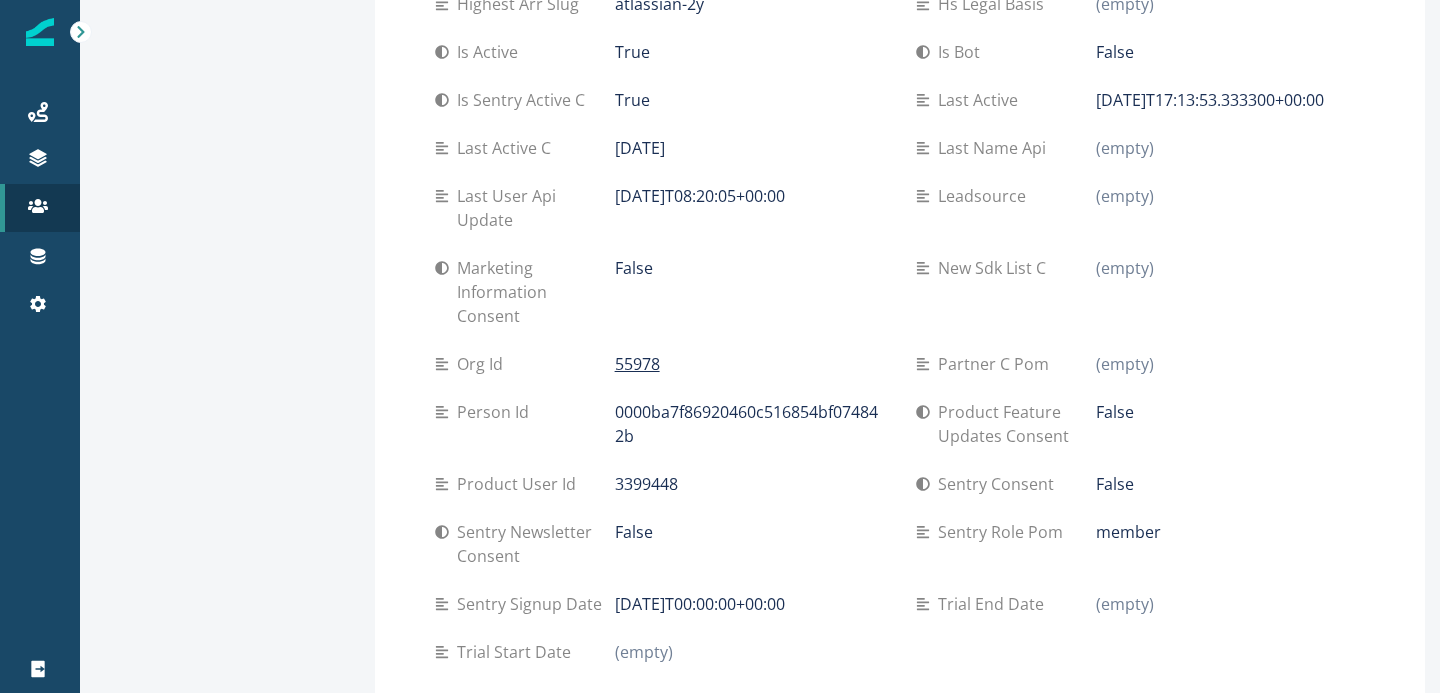 scroll, scrollTop: 709, scrollLeft: 0, axis: vertical 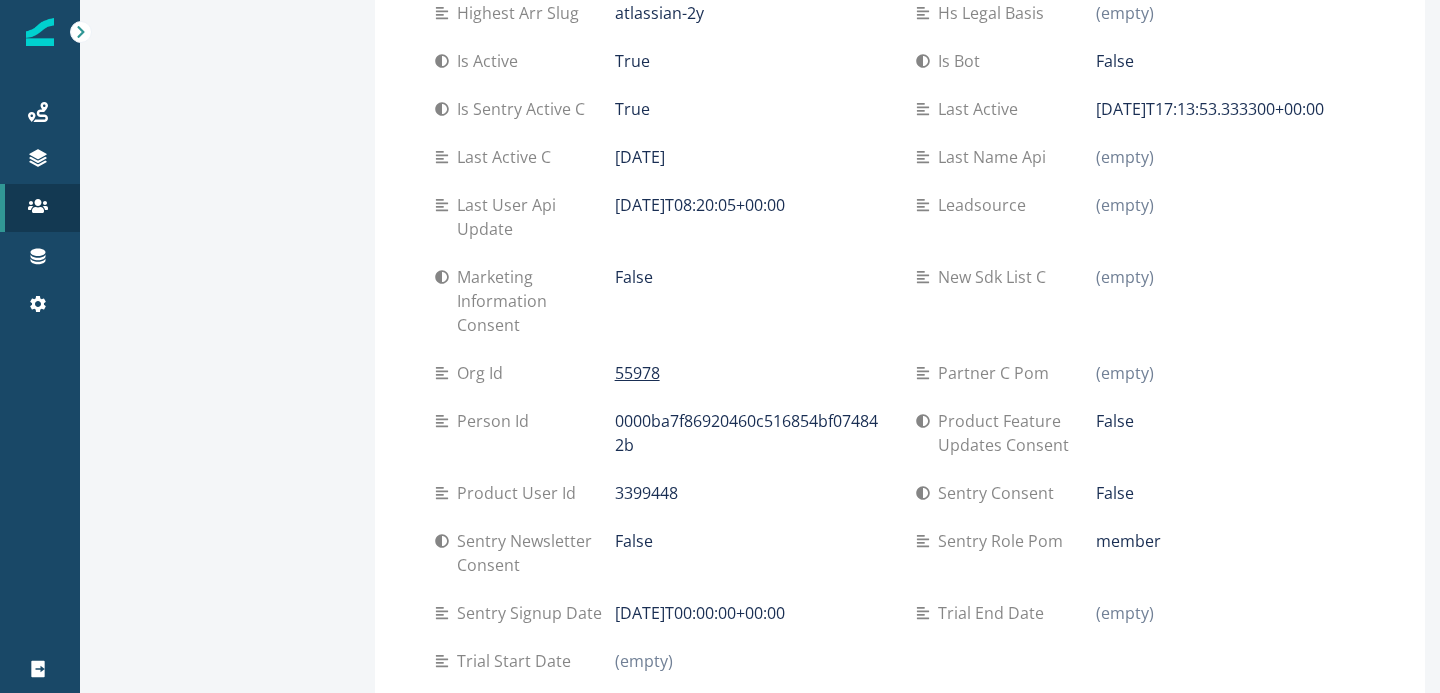 click on "Product feature updates consent" at bounding box center [1017, 433] 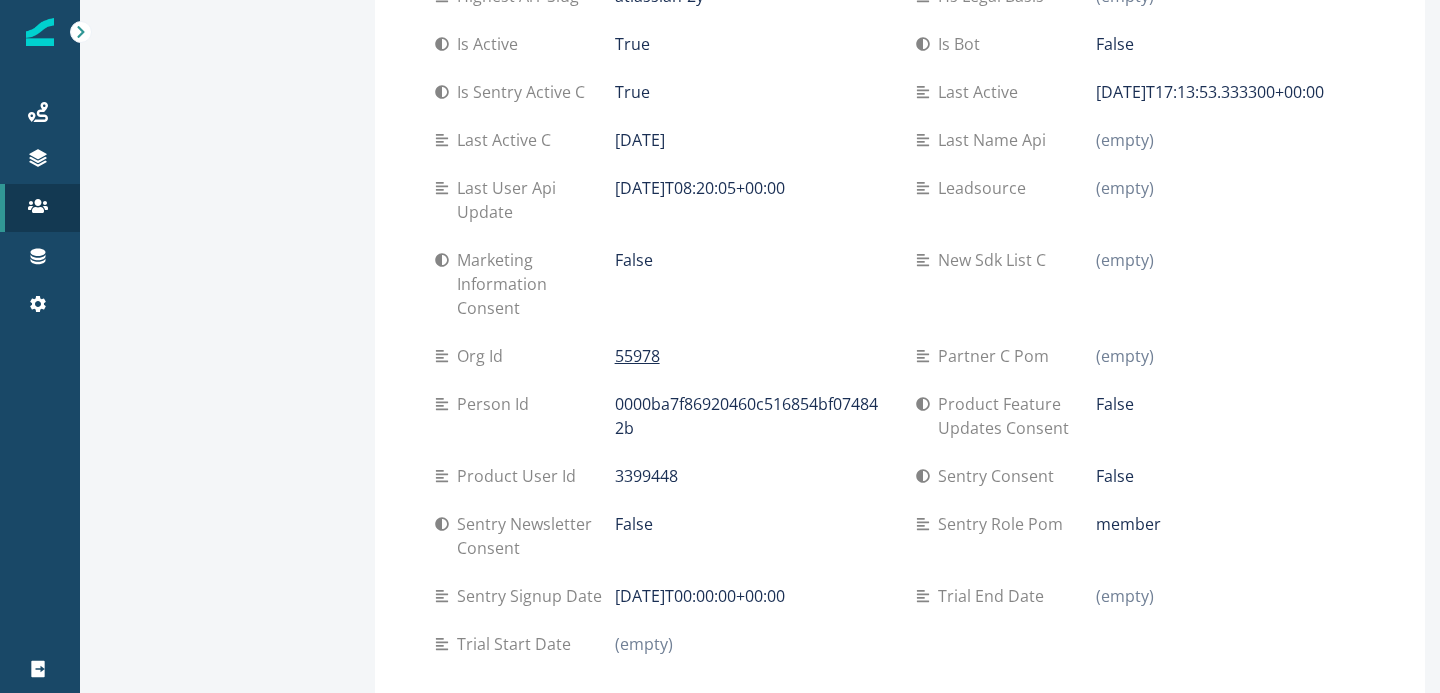 scroll, scrollTop: 0, scrollLeft: 0, axis: both 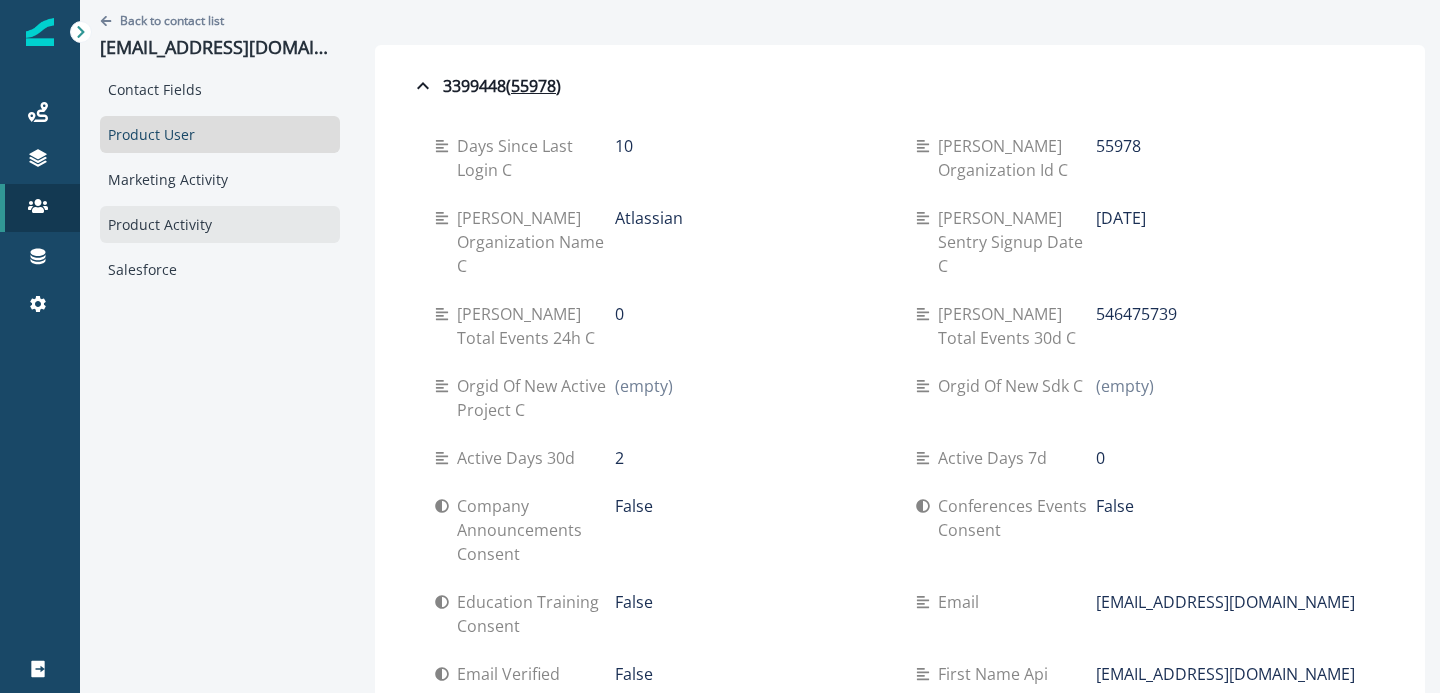 click on "Product Activity" at bounding box center [220, 224] 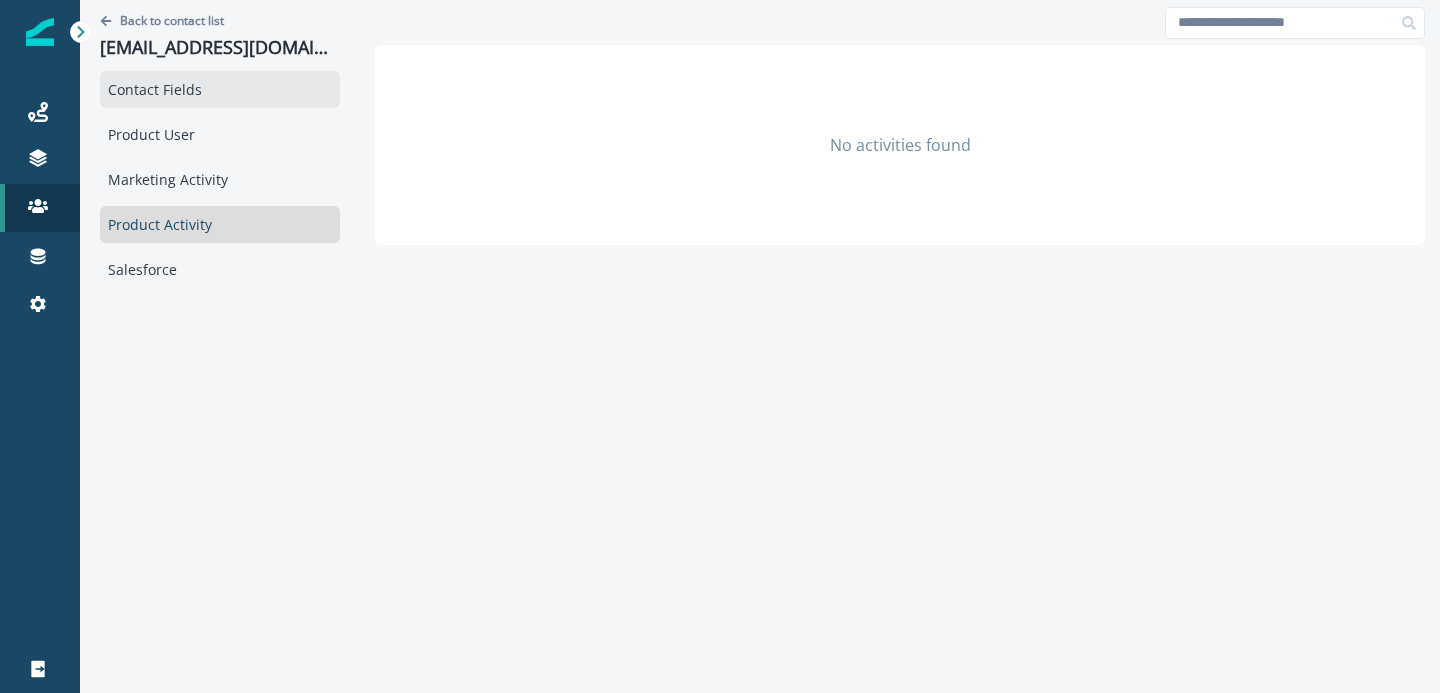 click on "Contact Fields" at bounding box center [220, 89] 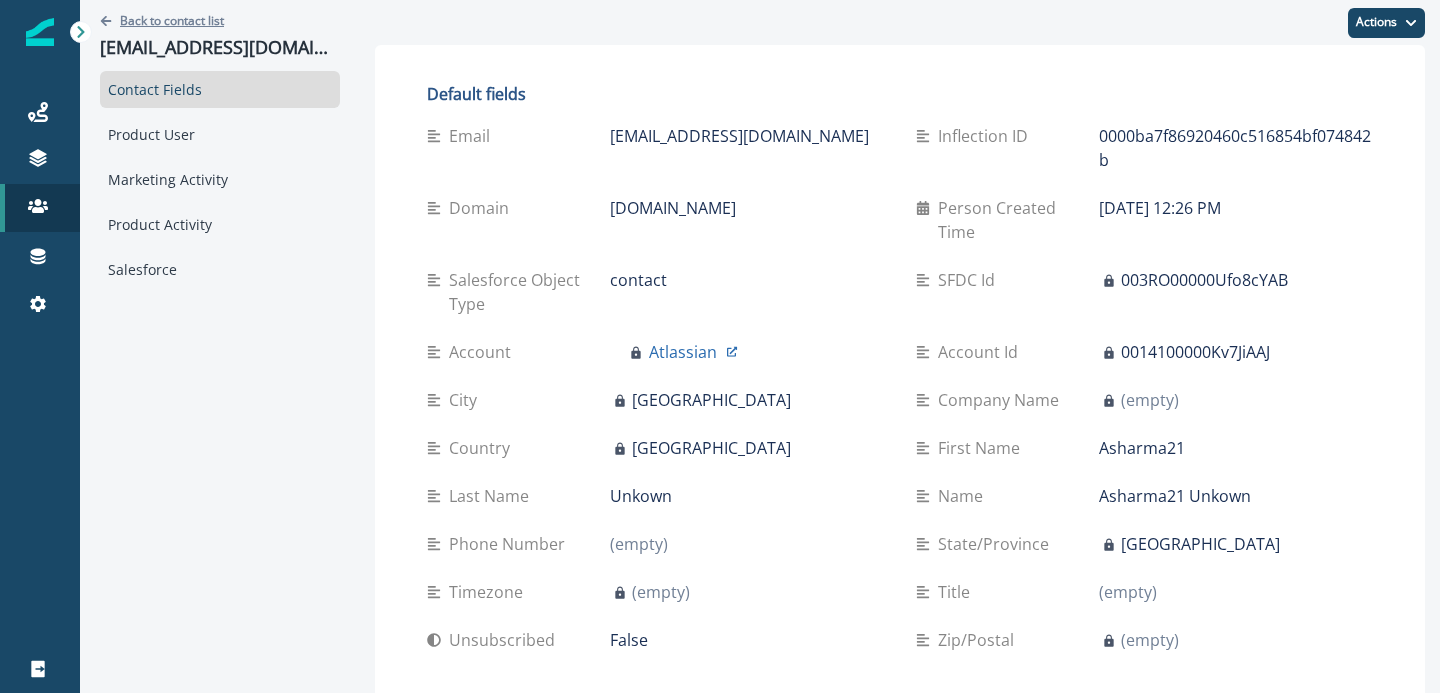 click on "Back to contact list" at bounding box center (172, 20) 